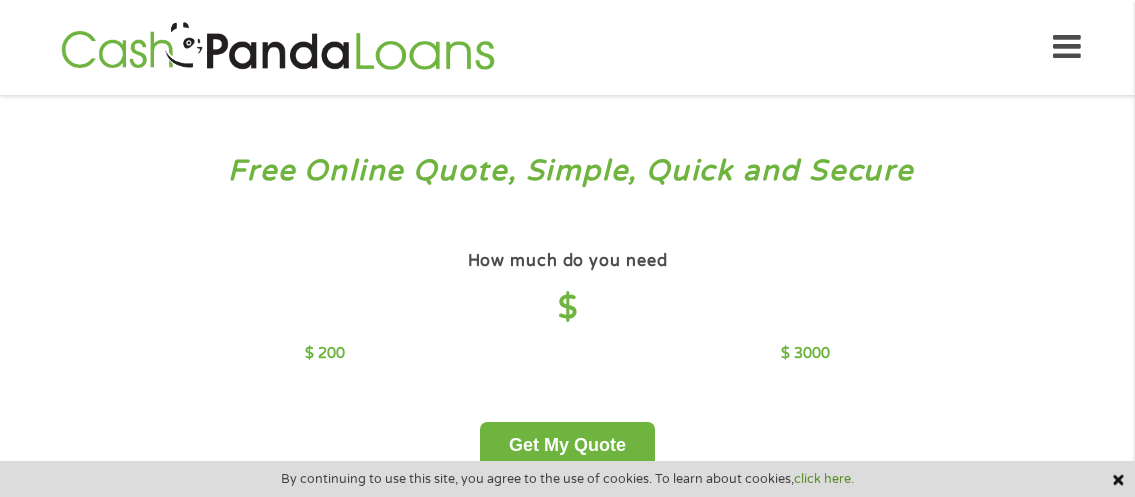 scroll, scrollTop: 0, scrollLeft: 0, axis: both 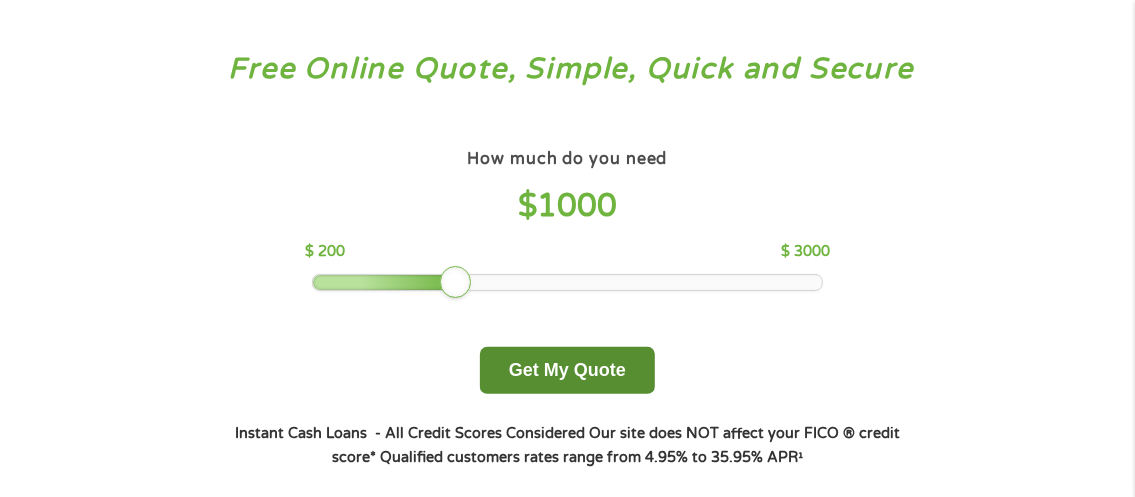 click on "Get My Quote" at bounding box center (567, 370) 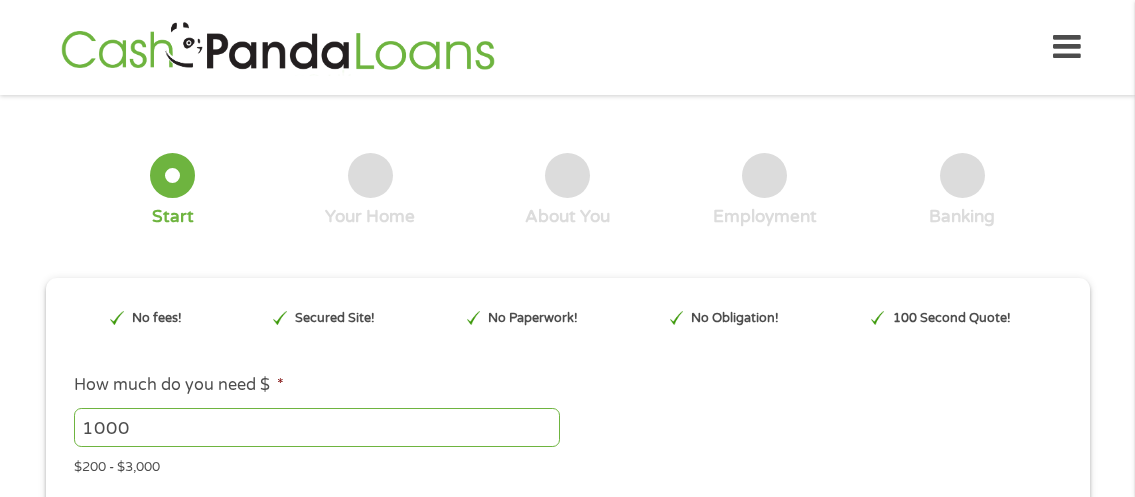scroll, scrollTop: 0, scrollLeft: 0, axis: both 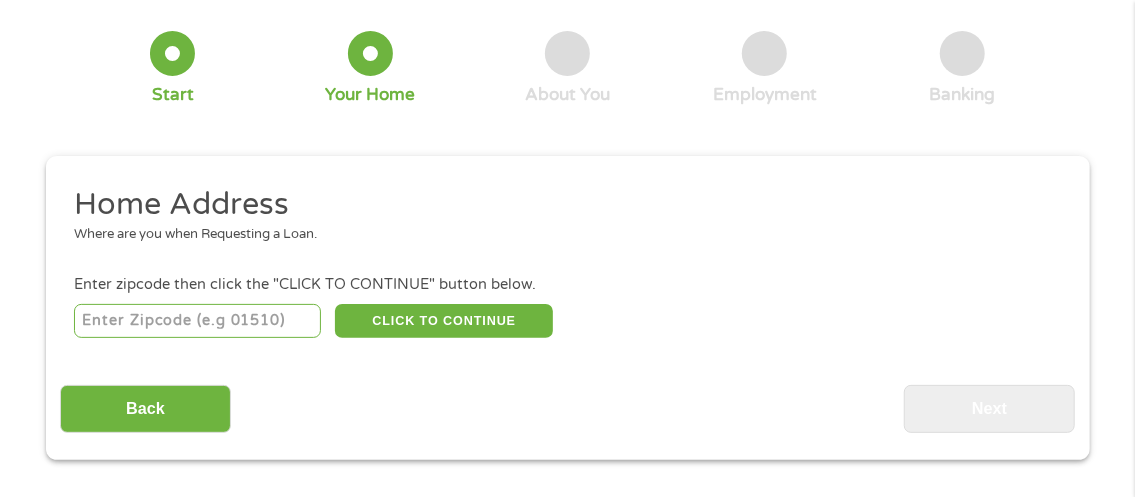 click at bounding box center (197, 321) 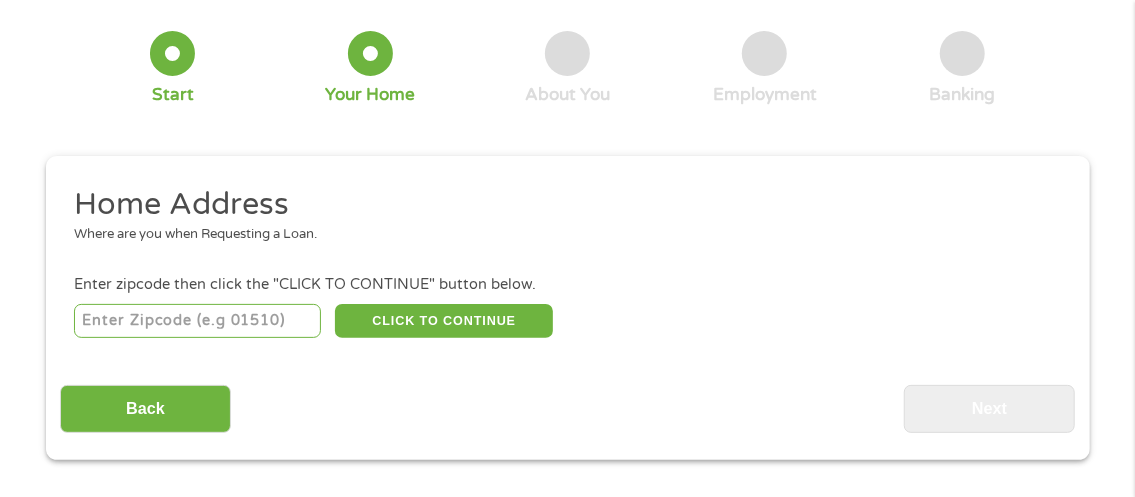 type on "[POSTAL_CODE]" 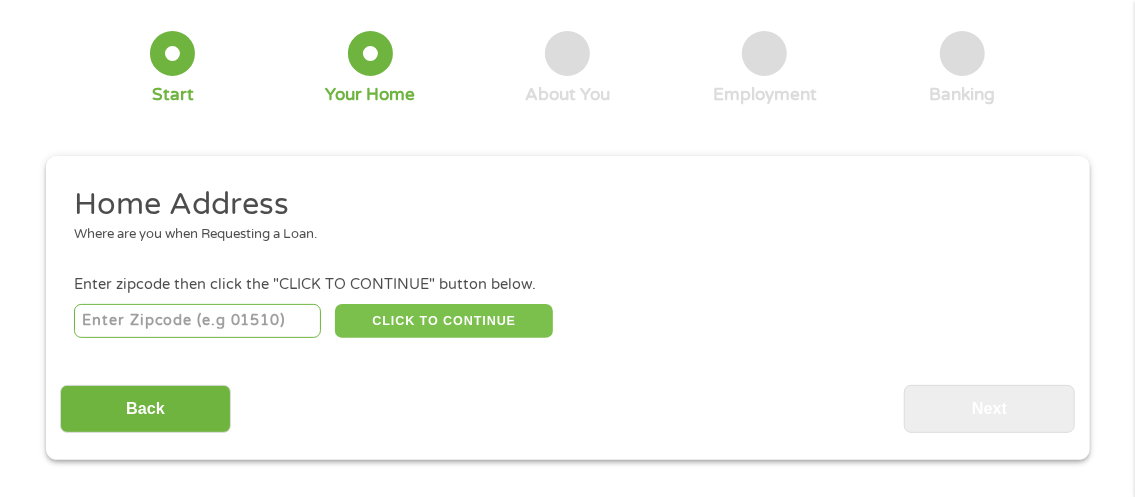 click on "CLICK TO CONTINUE" at bounding box center [444, 321] 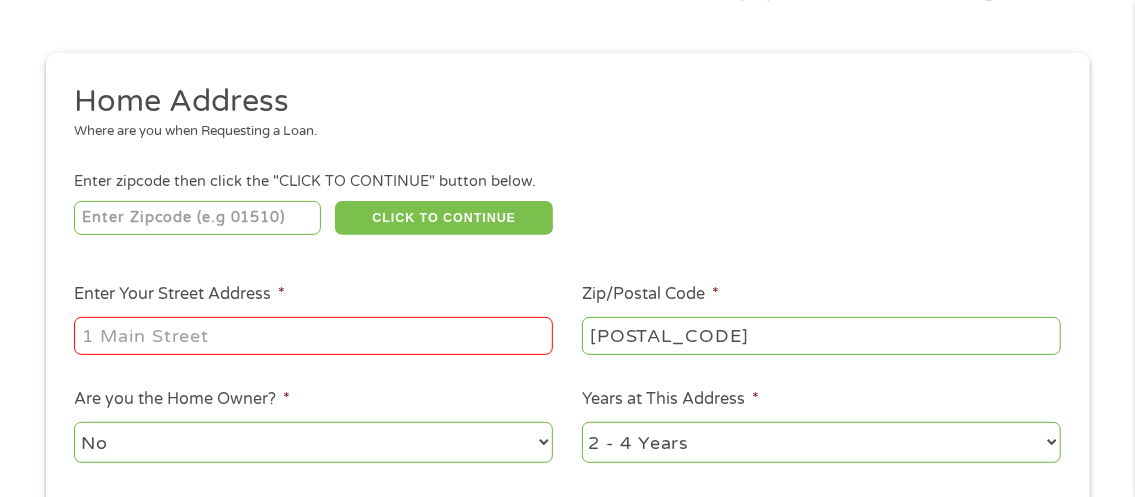scroll, scrollTop: 234, scrollLeft: 0, axis: vertical 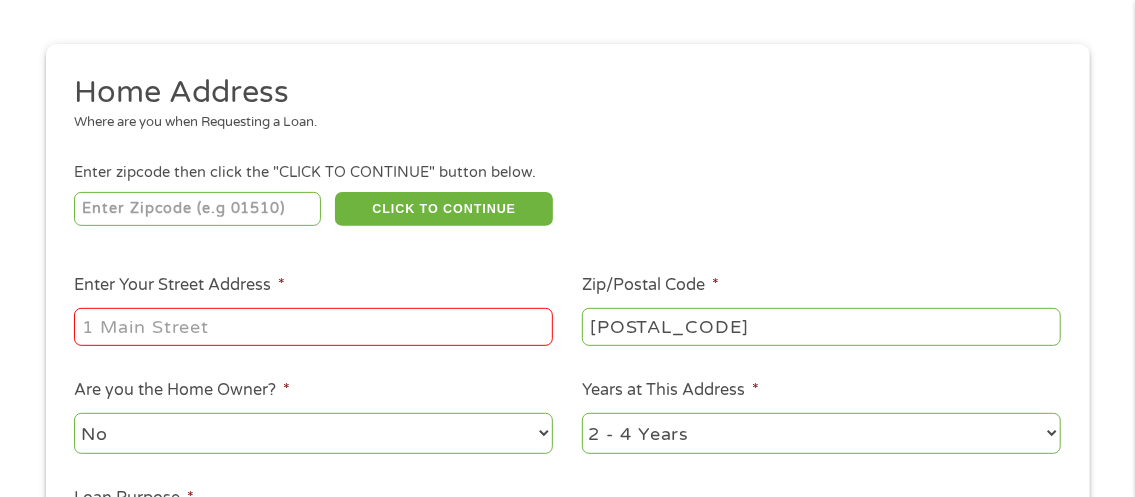 click on "Enter Your Street Address *" at bounding box center [313, 327] 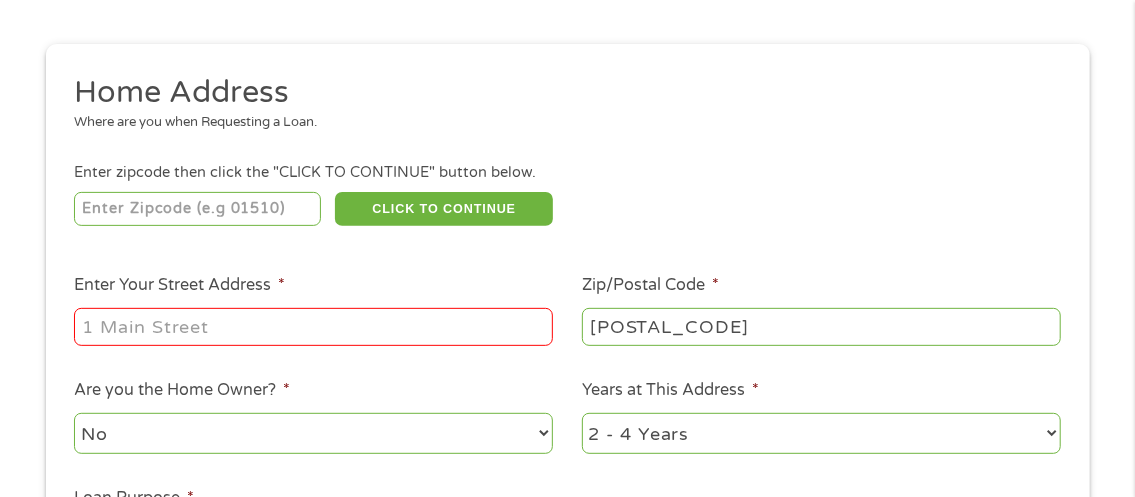 type on "[NUMBER] [STREET] [STREET_SUFFIX] [STREET_SUFFIX]" 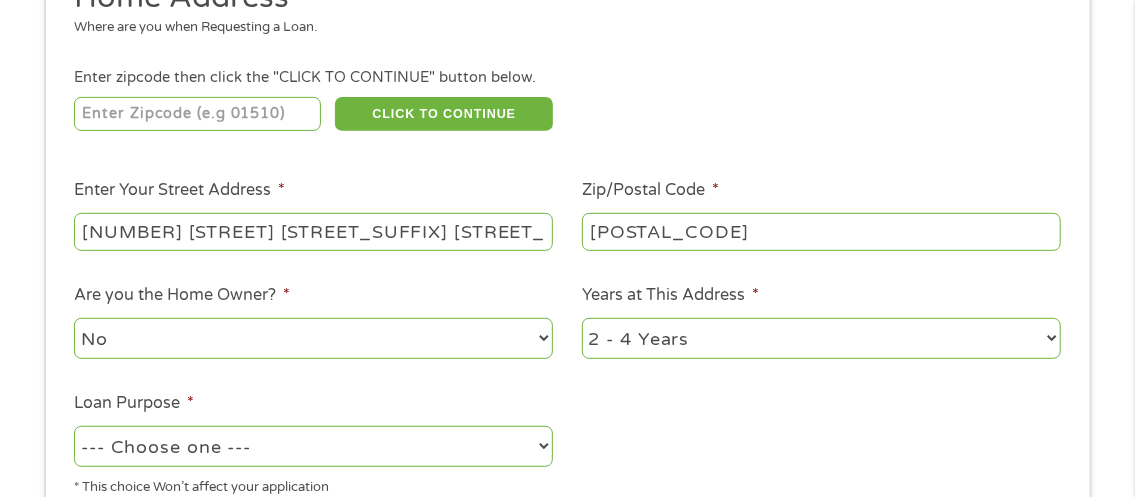 scroll, scrollTop: 330, scrollLeft: 0, axis: vertical 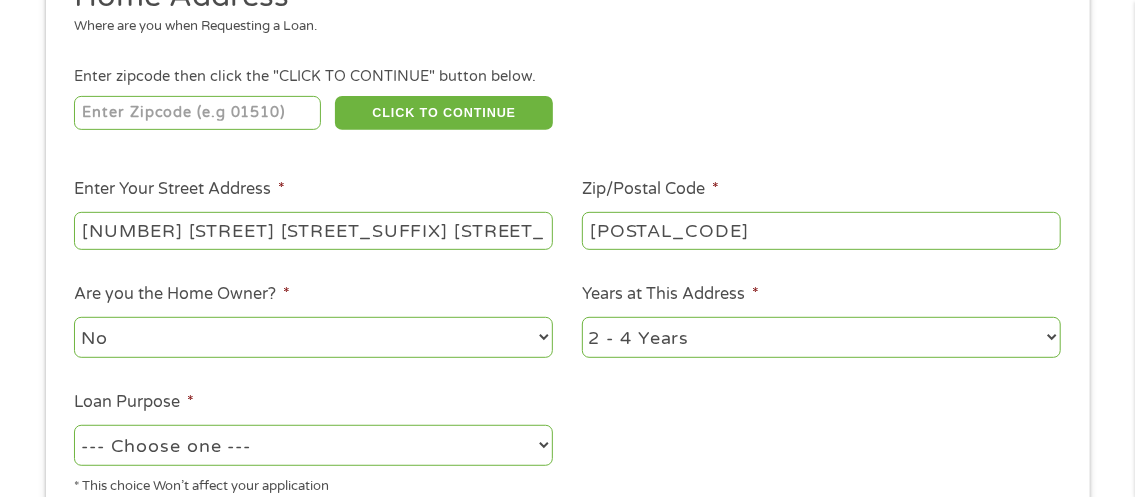 click on "No Yes" at bounding box center (313, 337) 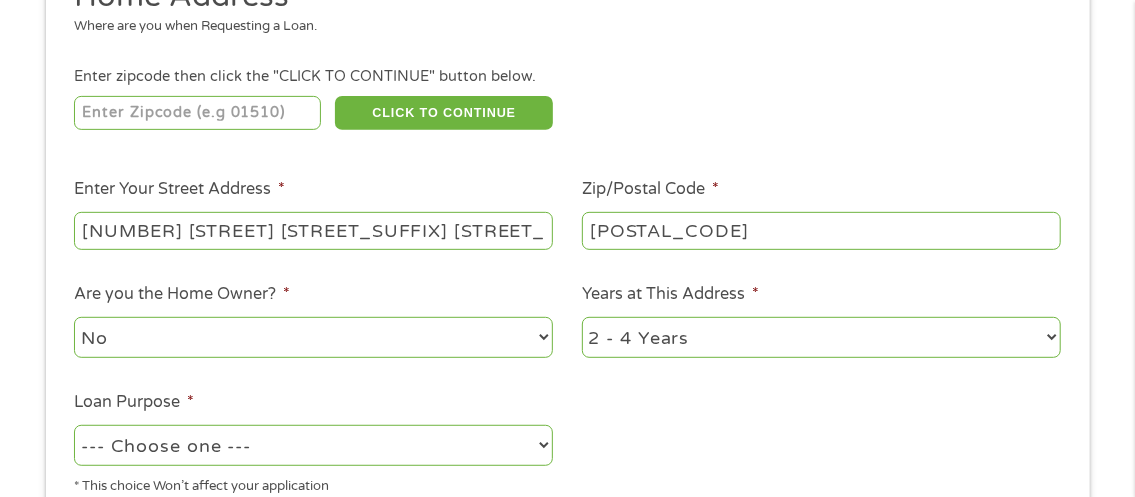 select on "yes" 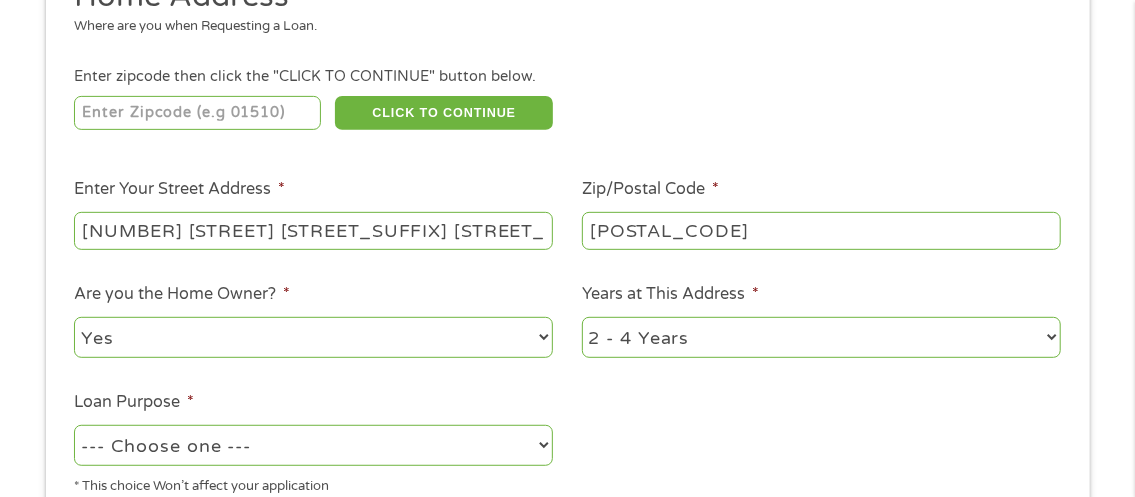 click on "No Yes" at bounding box center (313, 337) 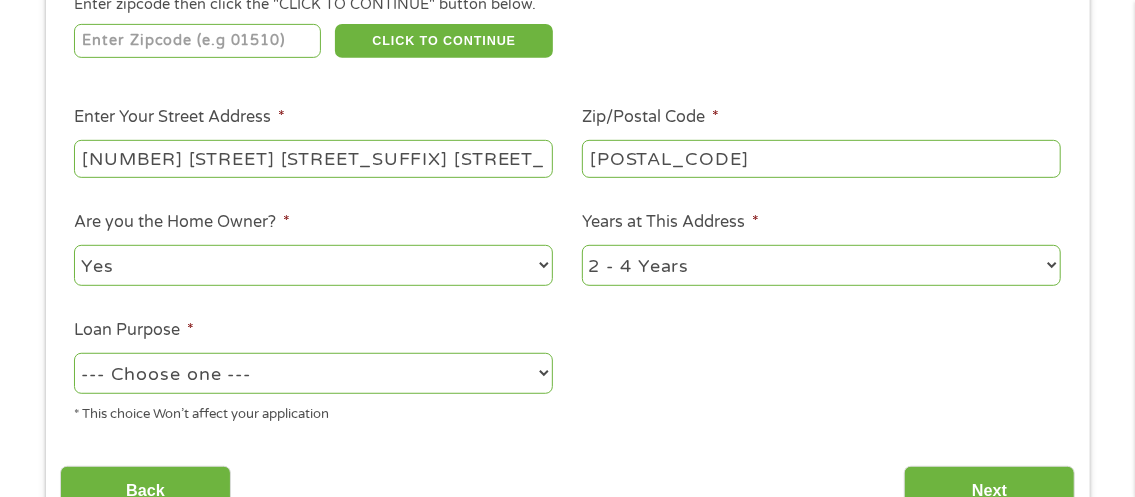 scroll, scrollTop: 403, scrollLeft: 0, axis: vertical 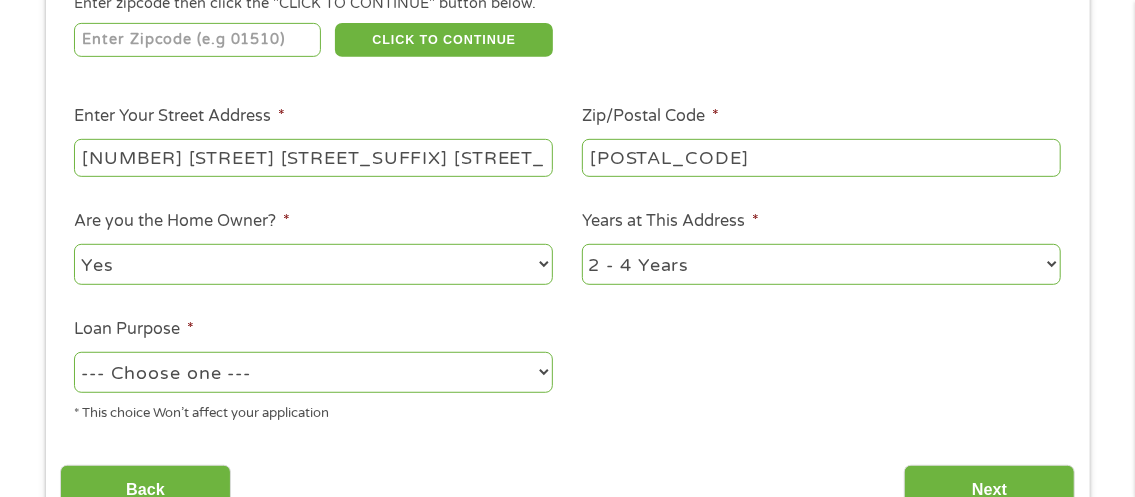 click on "--- Choose one --- Pay Bills Debt Consolidation Home Improvement Major Purchase Car Loan Short Term Cash Medical Expenses Other" at bounding box center [313, 372] 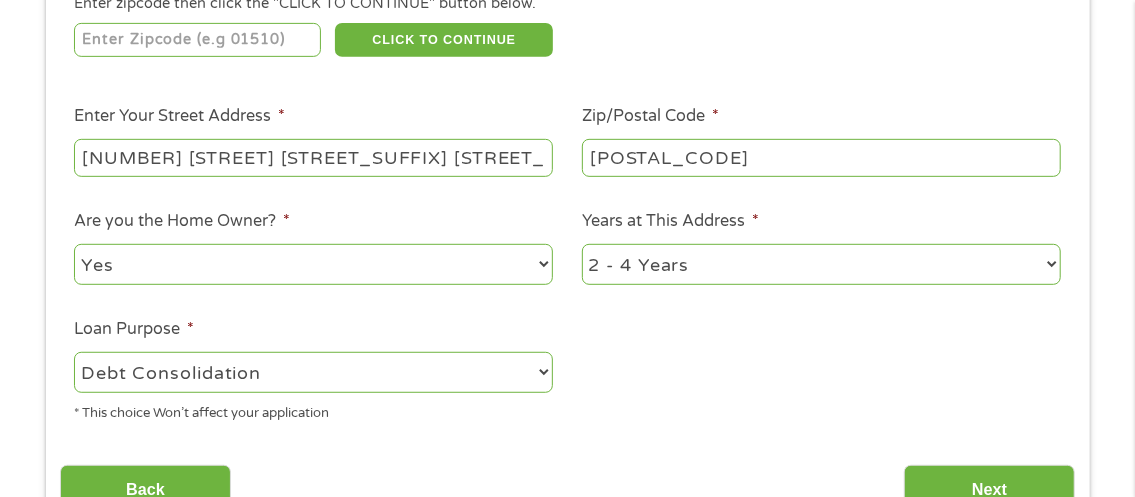 click on "--- Choose one --- Pay Bills Debt Consolidation Home Improvement Major Purchase Car Loan Short Term Cash Medical Expenses Other" at bounding box center (313, 372) 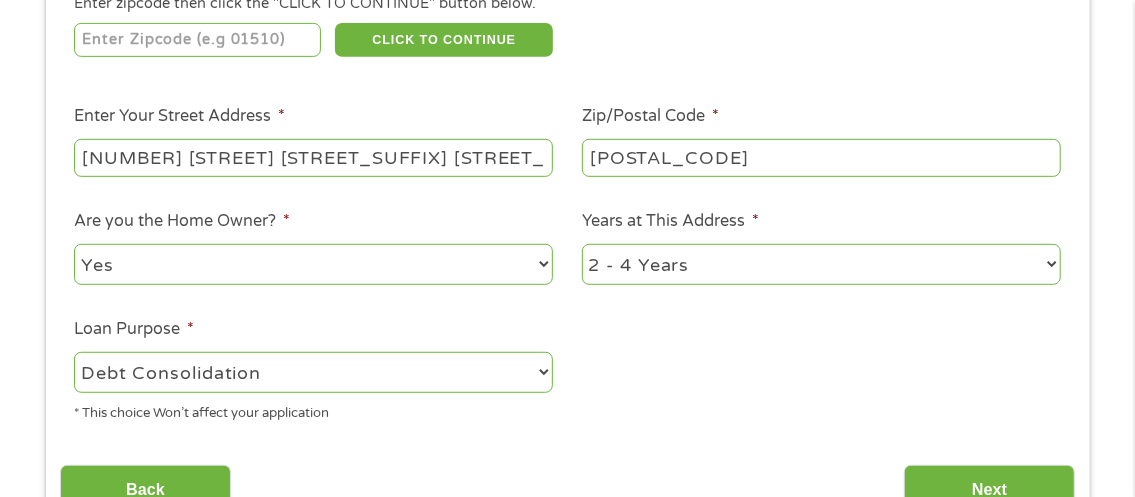 click on "--- Choose one --- Pay Bills Debt Consolidation Home Improvement Major Purchase Car Loan Short Term Cash Medical Expenses Other" at bounding box center (313, 372) 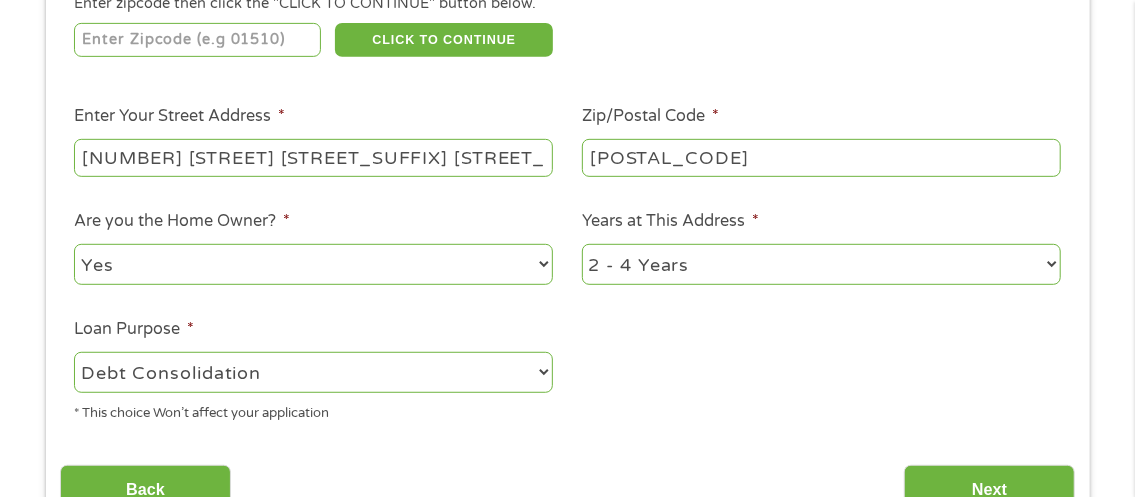 select on "other" 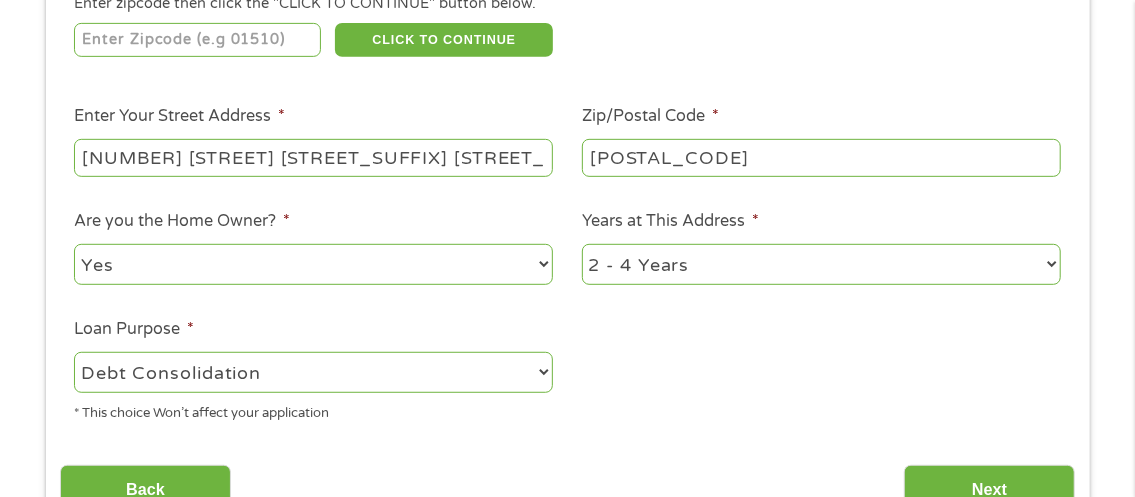 click on "--- Choose one --- Pay Bills Debt Consolidation Home Improvement Major Purchase Car Loan Short Term Cash Medical Expenses Other" at bounding box center [313, 372] 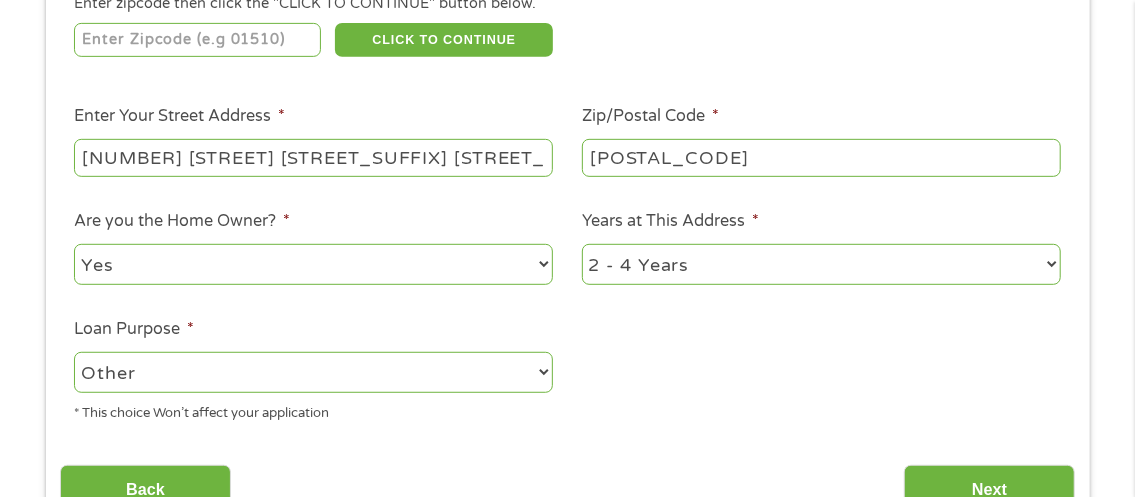 click on "1 Year or less 1 - 2 Years 2 - 4 Years Over 4 Years" at bounding box center [821, 264] 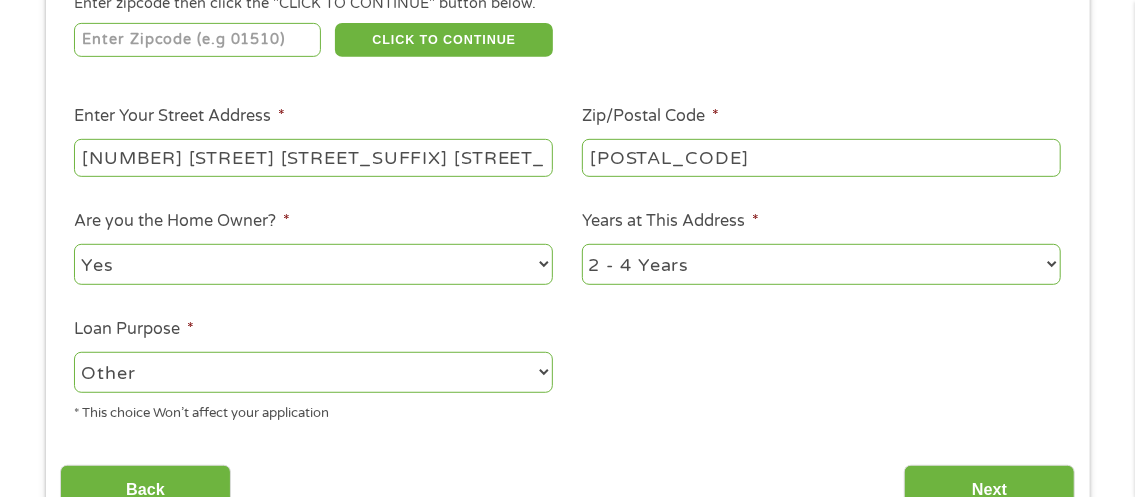 select on "60months" 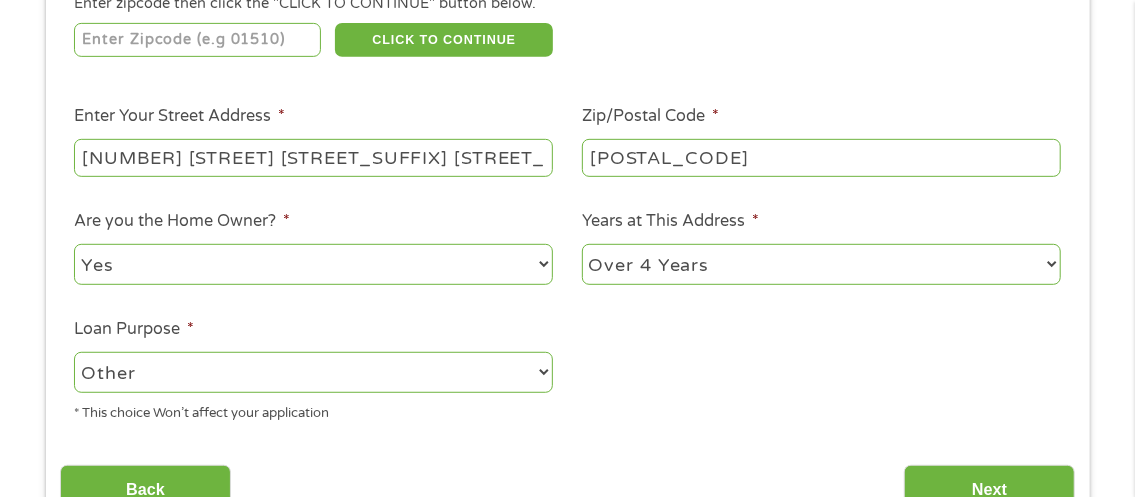click on "1 Year or less 1 - 2 Years 2 - 4 Years Over 4 Years" at bounding box center [821, 264] 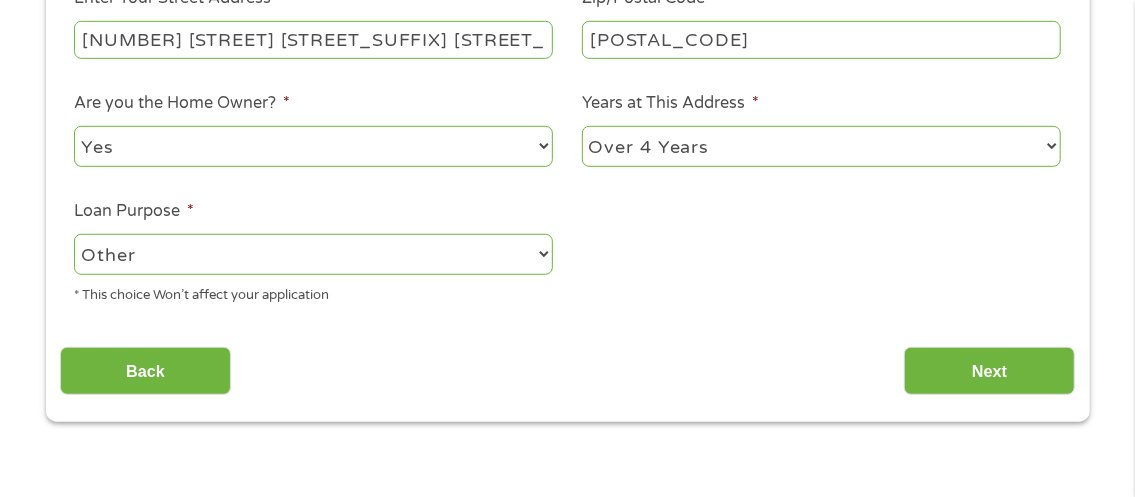 scroll, scrollTop: 520, scrollLeft: 0, axis: vertical 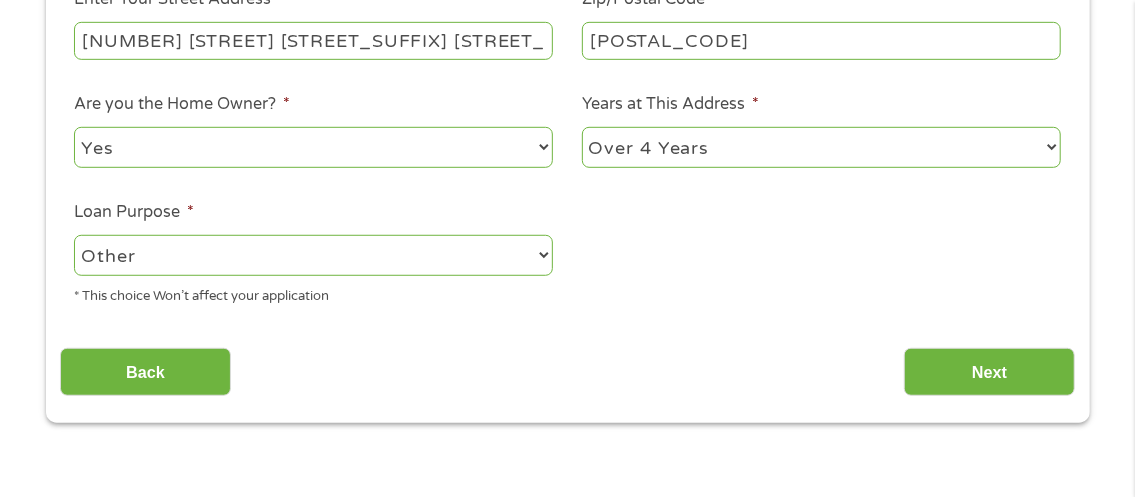 click on "--- Choose one --- Pay Bills Debt Consolidation Home Improvement Major Purchase Car Loan Short Term Cash Medical Expenses Other" at bounding box center (313, 255) 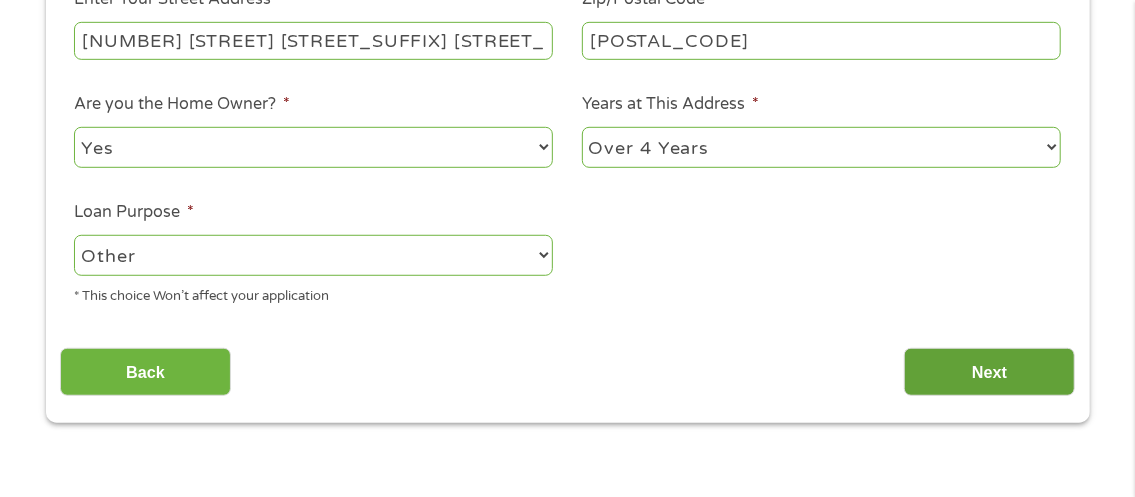 click on "Next" at bounding box center [989, 372] 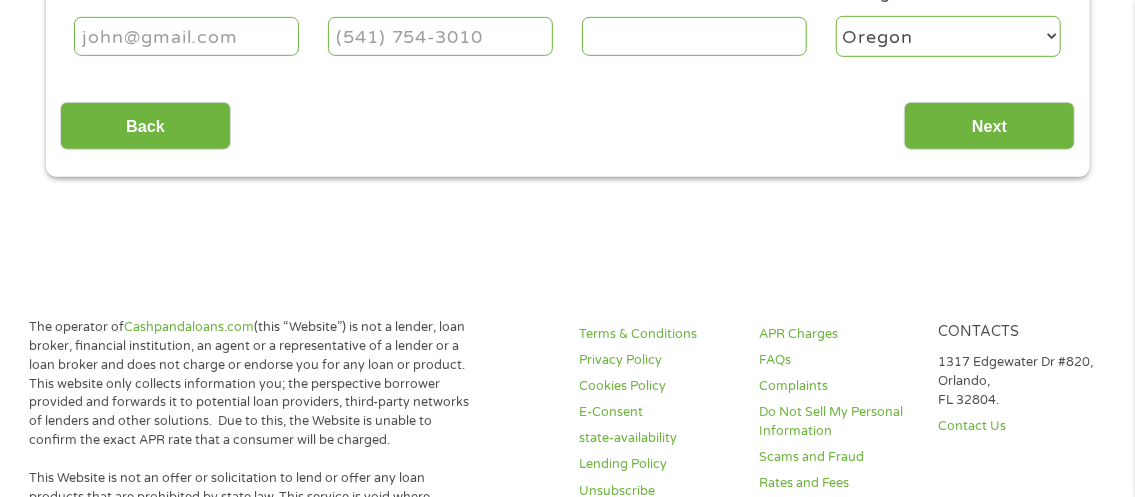 scroll, scrollTop: 0, scrollLeft: 0, axis: both 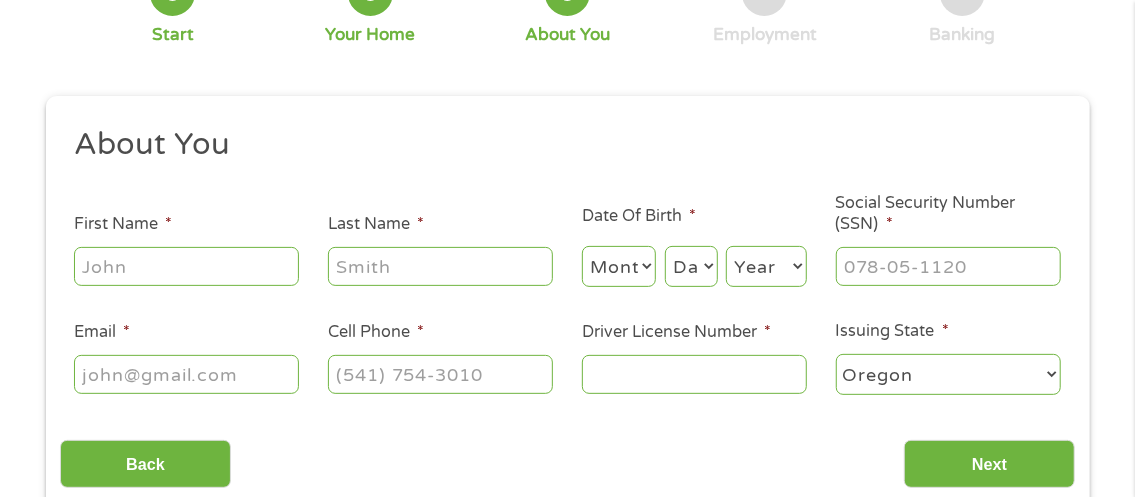 click on "First Name *" at bounding box center (186, 266) 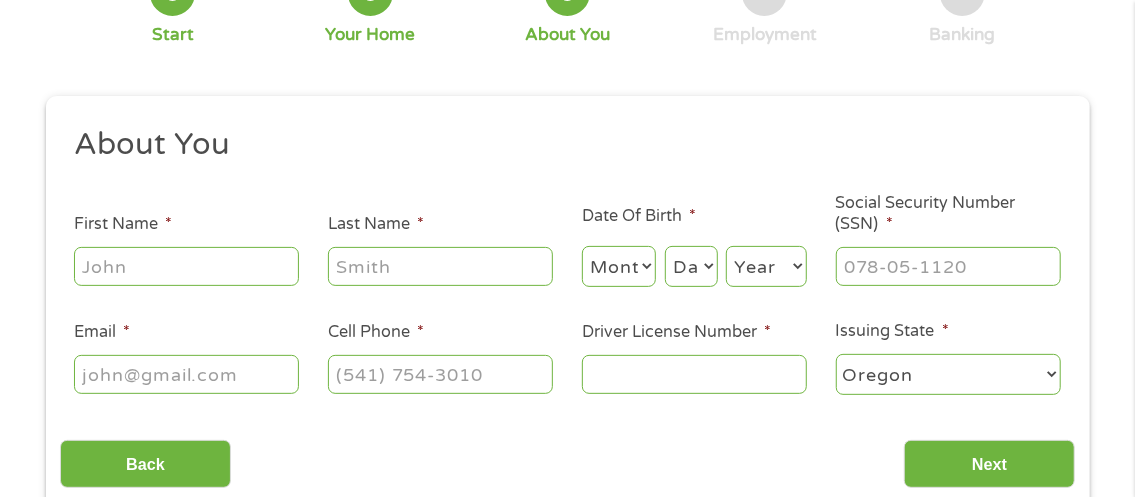 type on "[FIRST]" 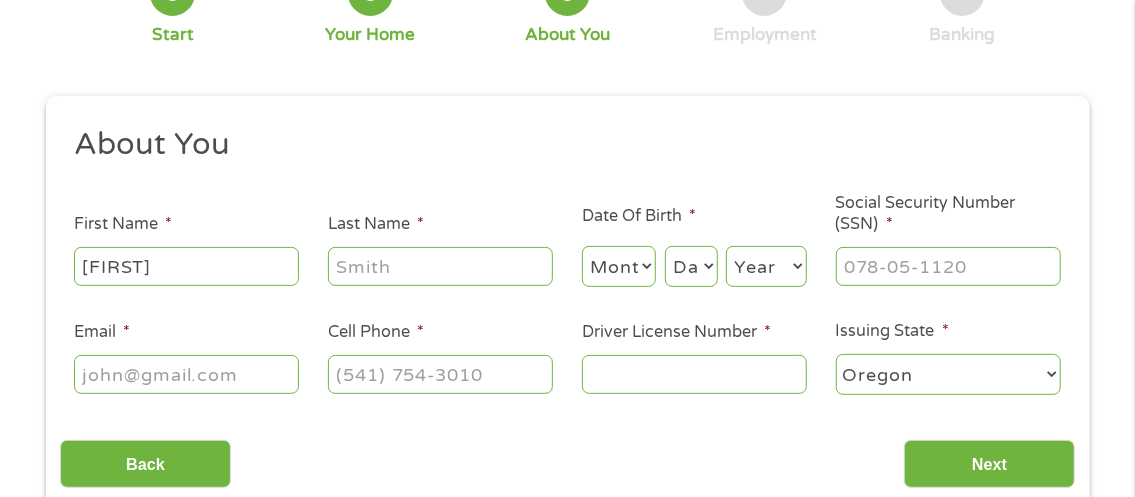 type on "[LAST]" 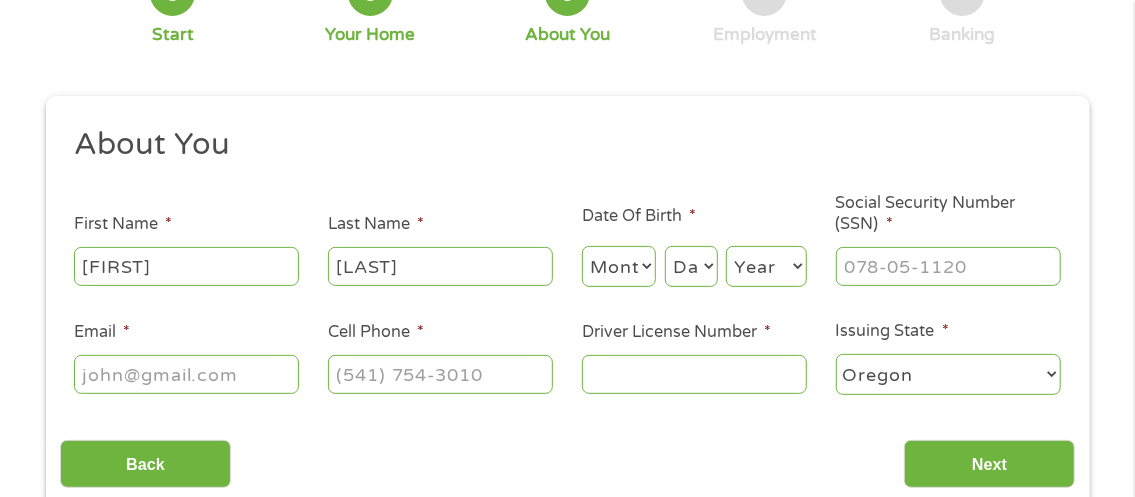 type on "[EMAIL]" 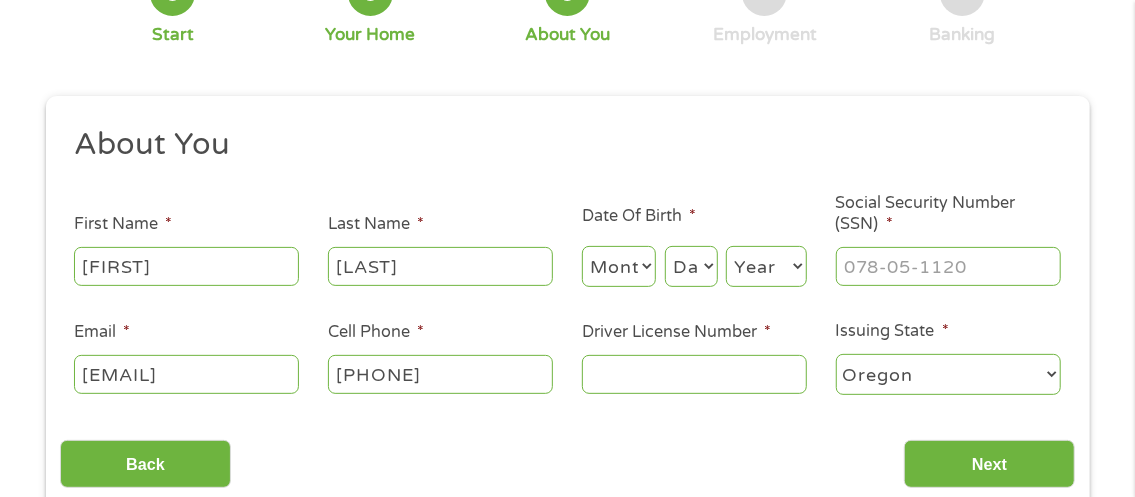 type on "([AREACODE]) [PHONE]" 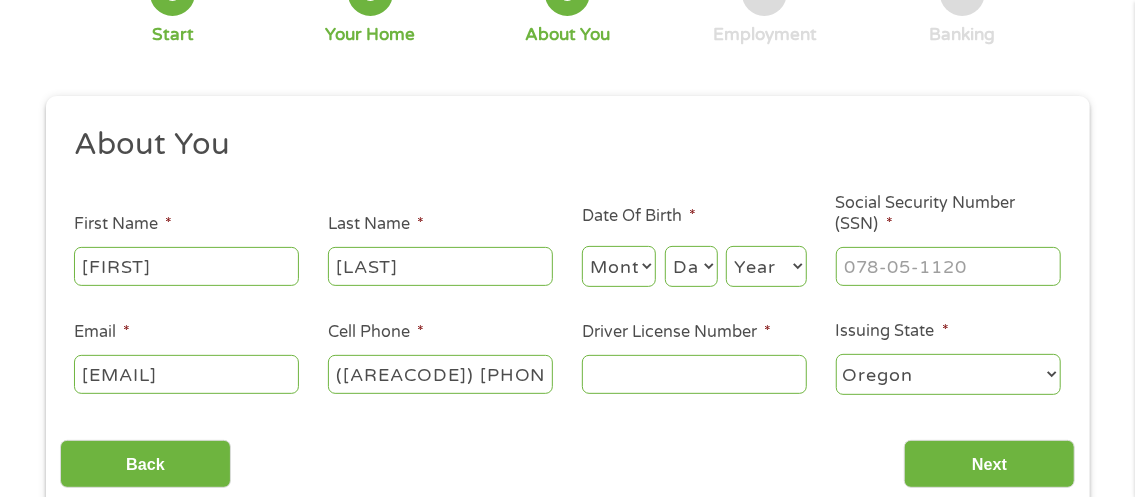 click on "Driver License Number *" at bounding box center (694, 374) 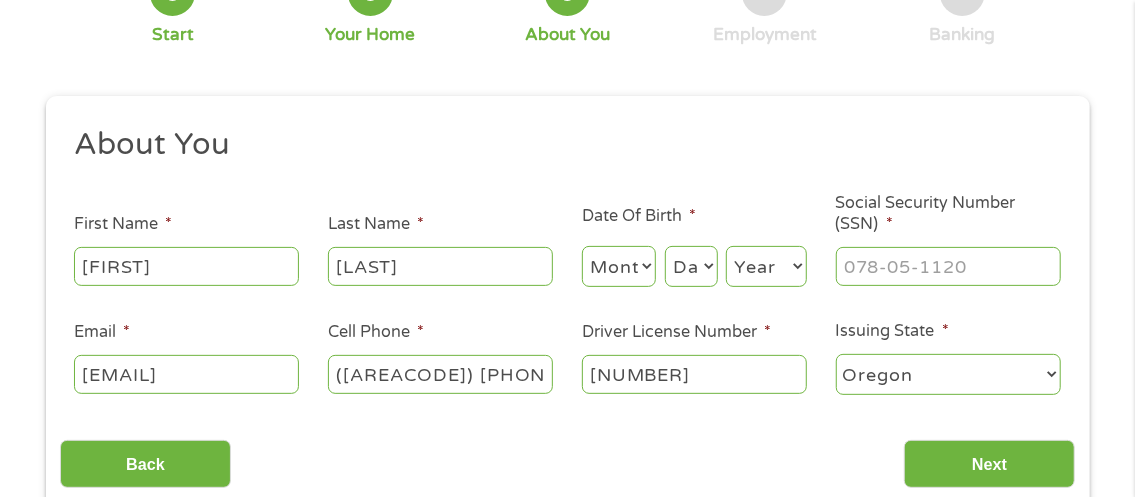 type on "[NUMBER]" 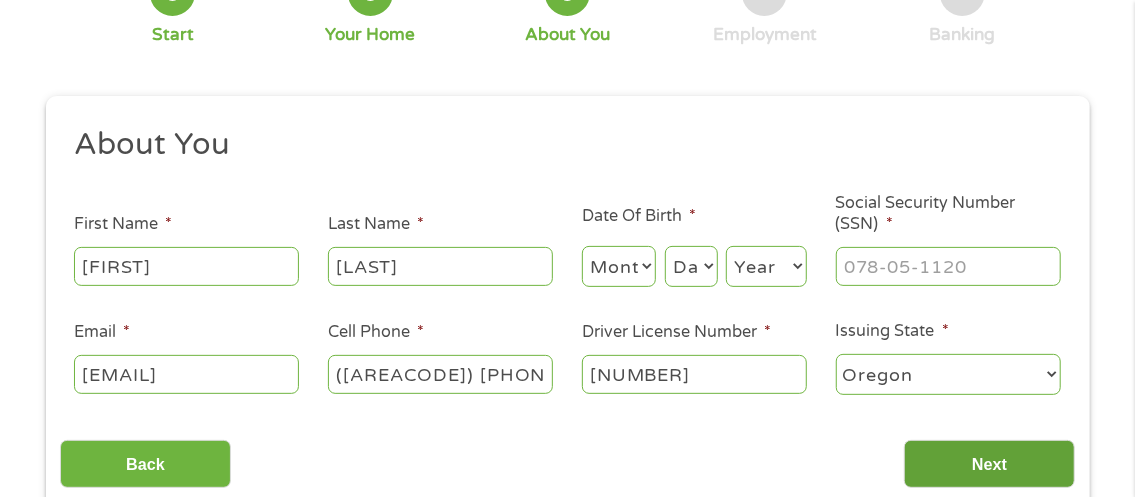 click on "Next" at bounding box center (989, 464) 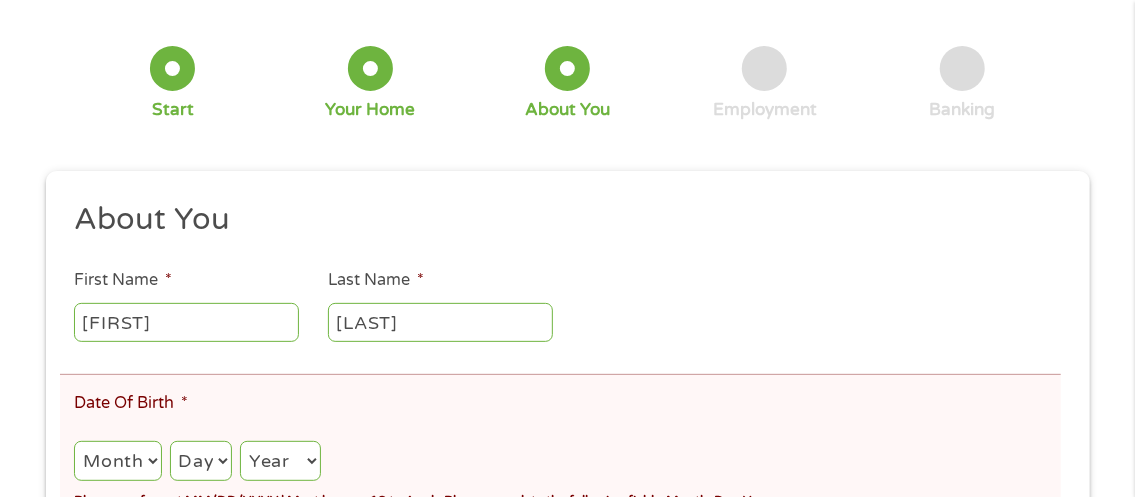 scroll, scrollTop: 7, scrollLeft: 8, axis: both 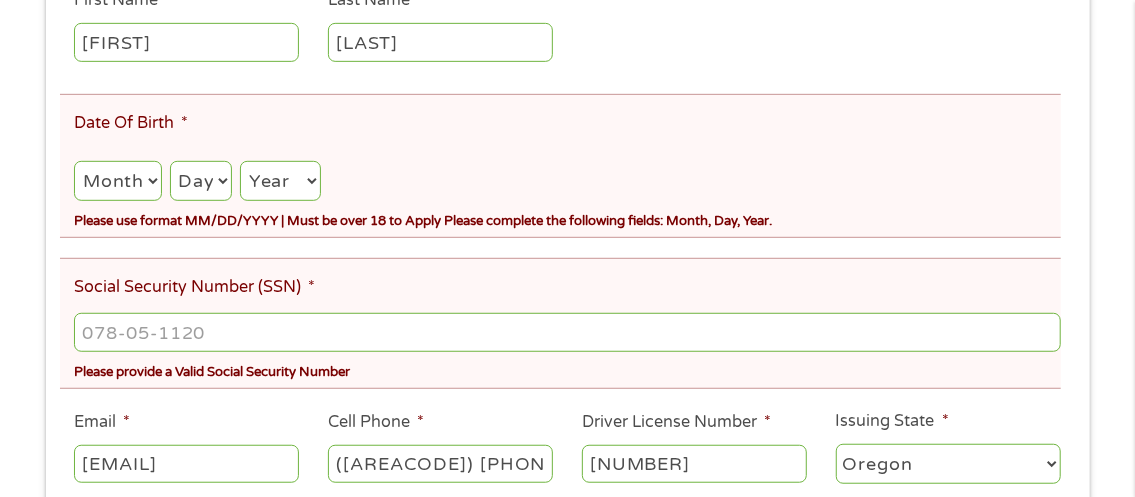 click on "Social Security Number (SSN) *" at bounding box center (567, 332) 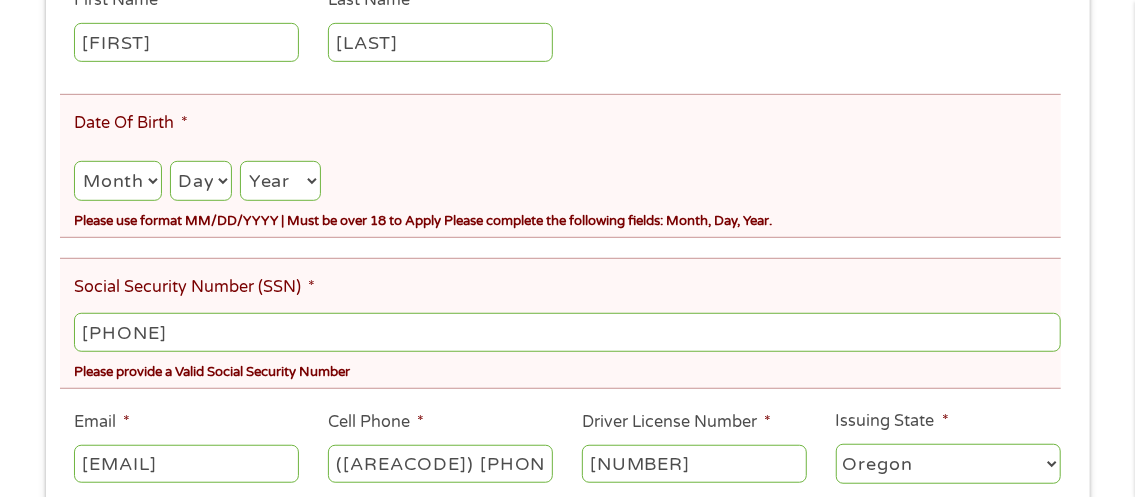 type on "[PHONE]" 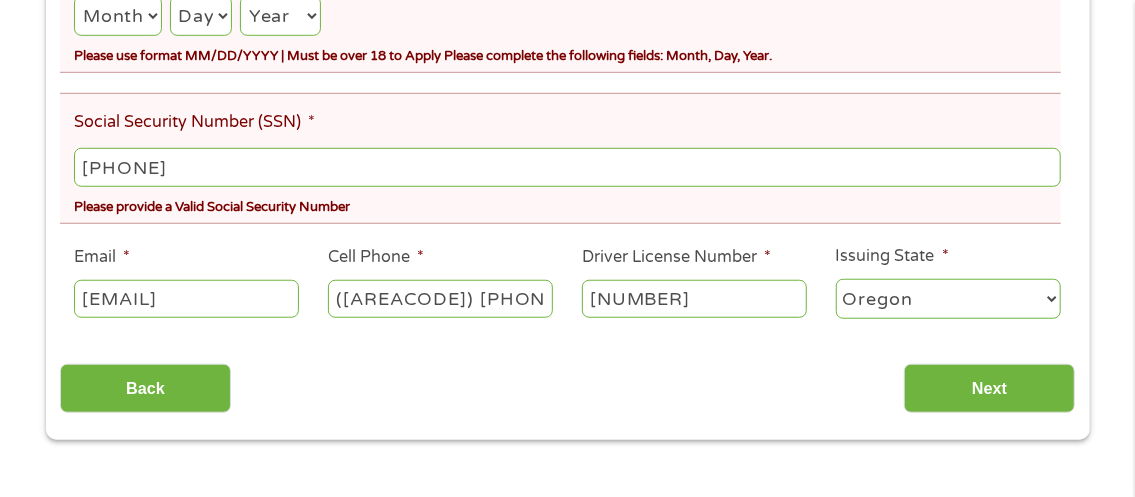 scroll, scrollTop: 628, scrollLeft: 0, axis: vertical 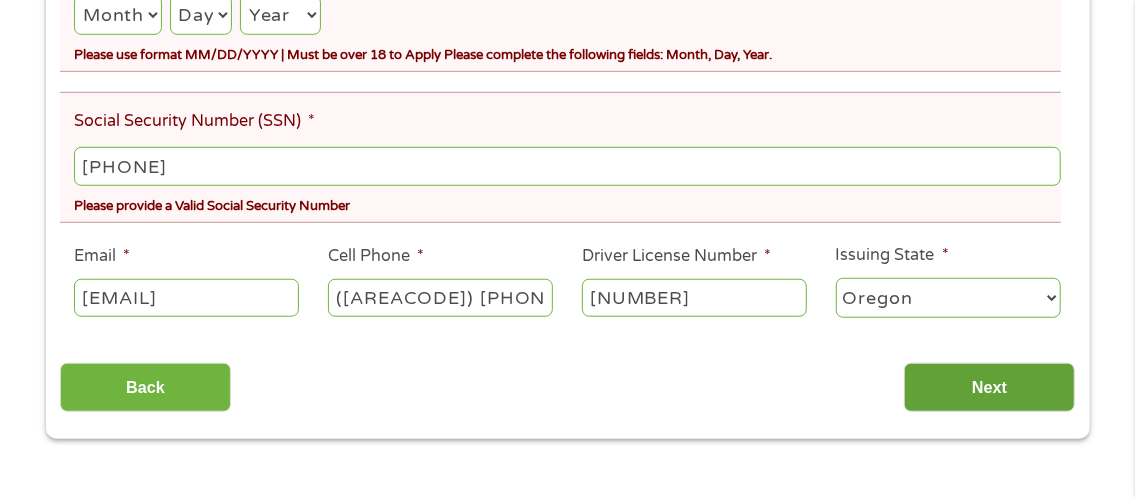 click on "Next" at bounding box center (989, 387) 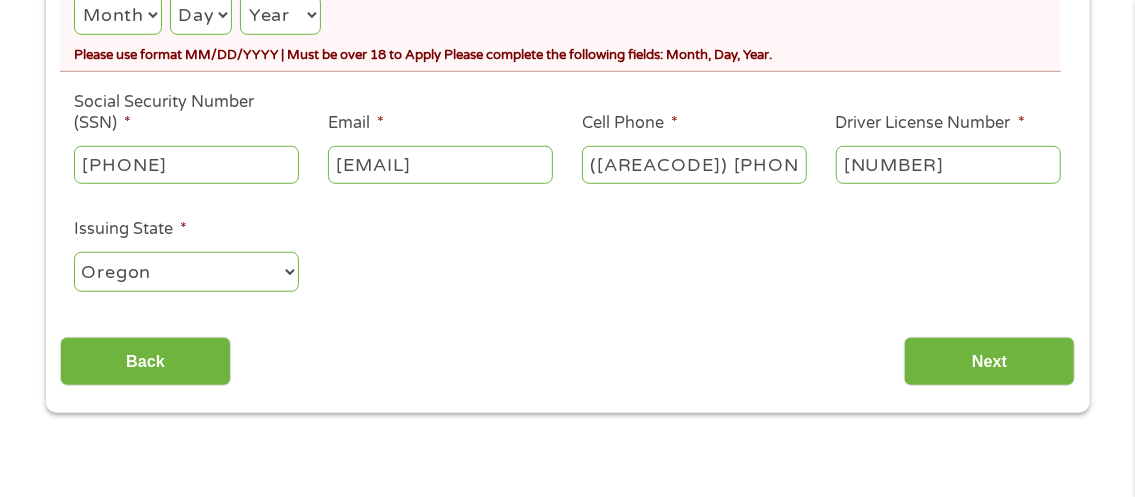 scroll, scrollTop: 253, scrollLeft: 0, axis: vertical 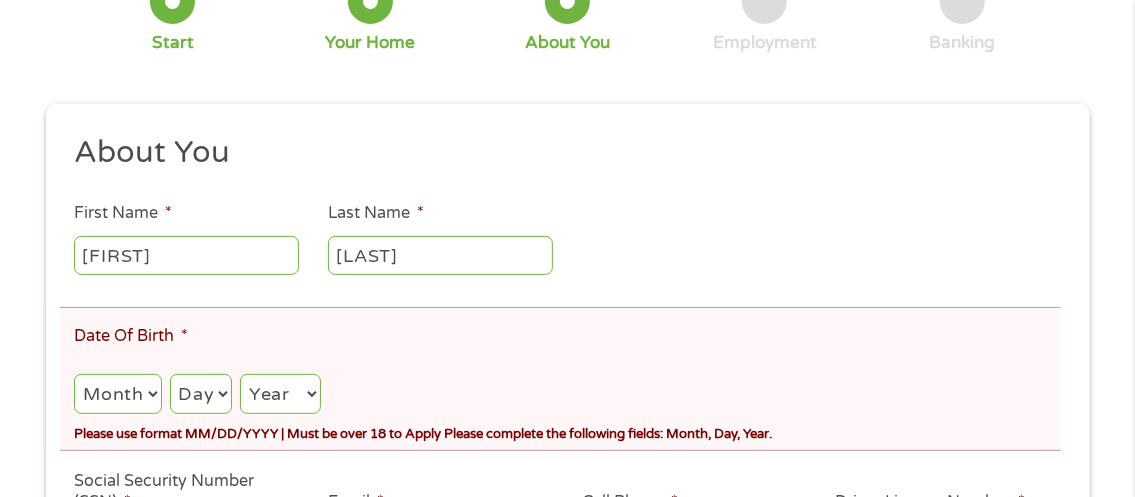 click on "Month 1 2 3 4 5 6 7 8 9 10 11 12" at bounding box center (117, 394) 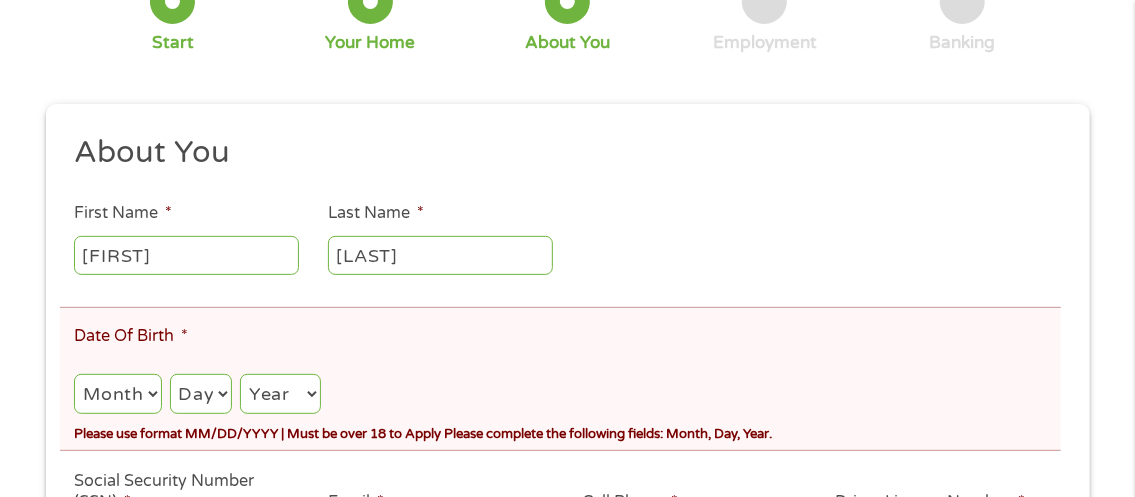 select on "3" 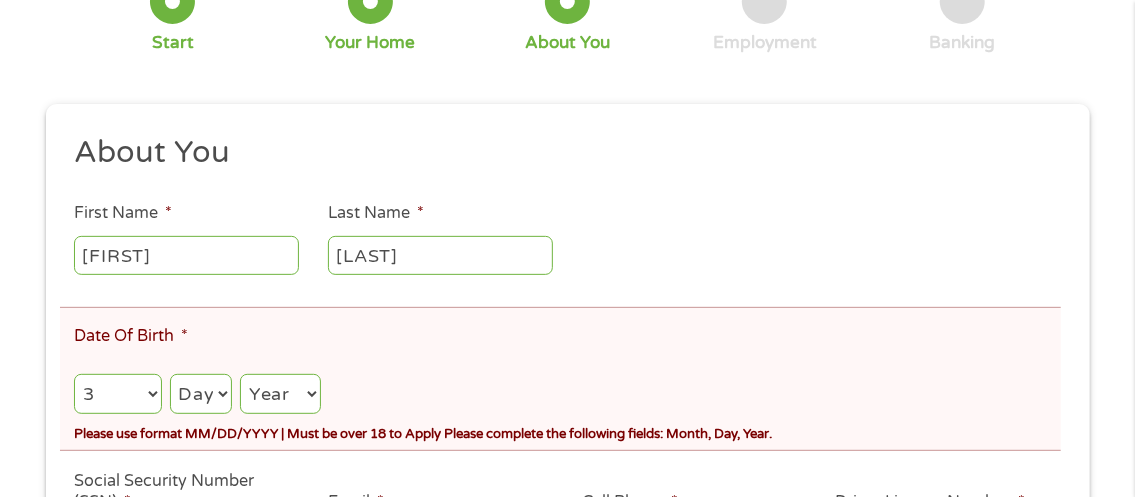 click on "Month 1 2 3 4 5 6 7 8 9 10 11 12" at bounding box center [117, 394] 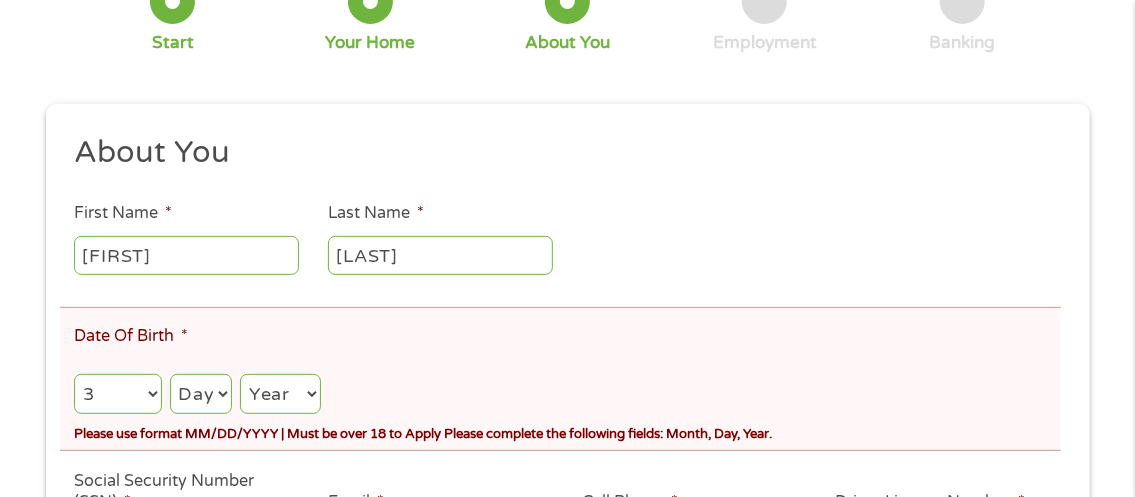 click on "Day 1 2 3 4 5 6 7 8 9 10 11 12 13 14 15 16 17 18 19 20 21 22 23 24 25 26 27 28 29 30 31" at bounding box center (201, 394) 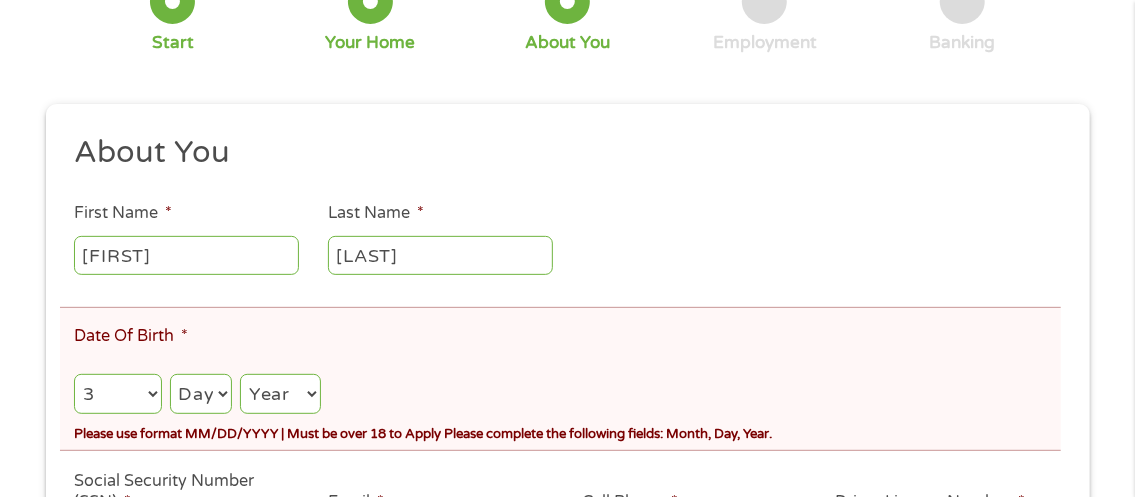 select on "21" 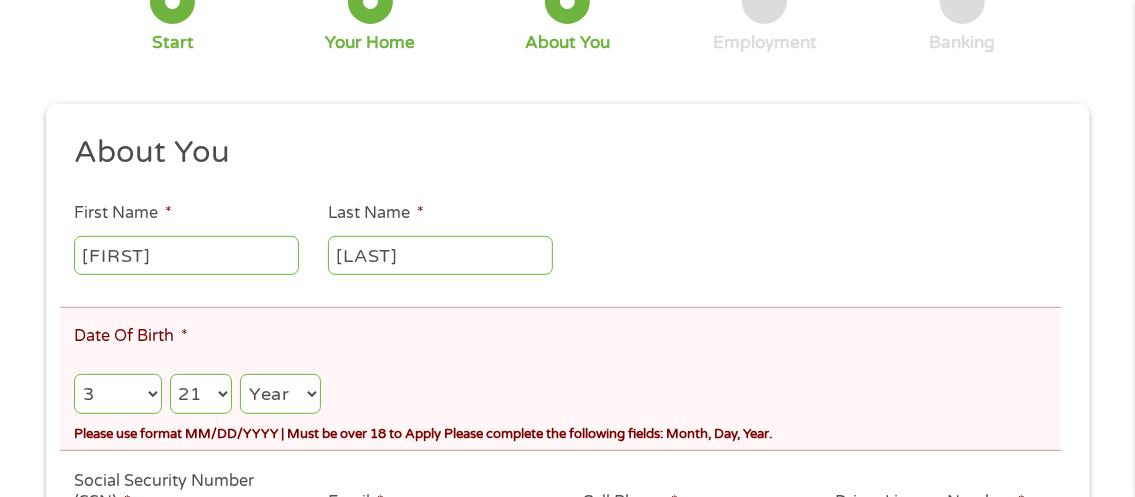 click on "Day 1 2 3 4 5 6 7 8 9 10 11 12 13 14 15 16 17 18 19 20 21 22 23 24 25 26 27 28 29 30 31" at bounding box center [201, 394] 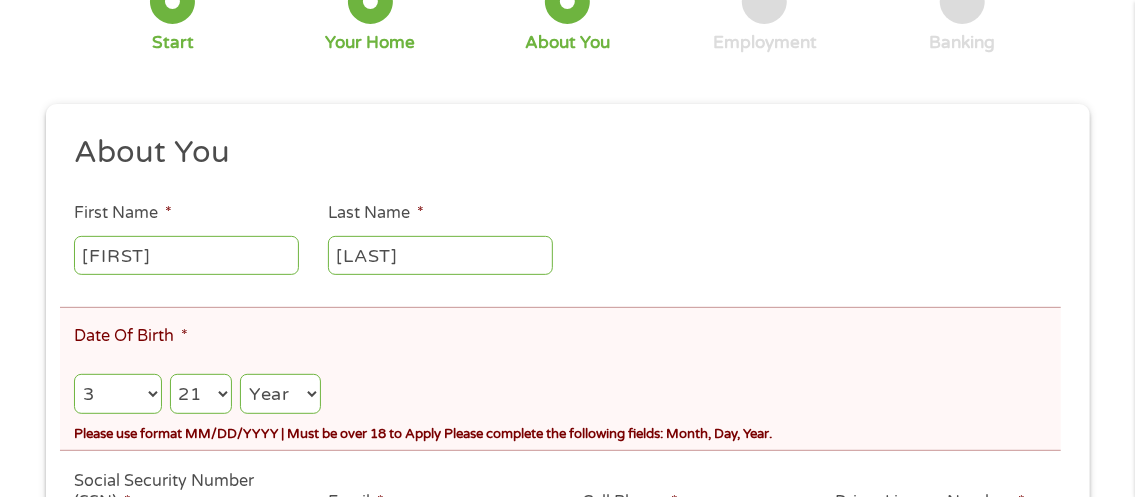 select on "1947" 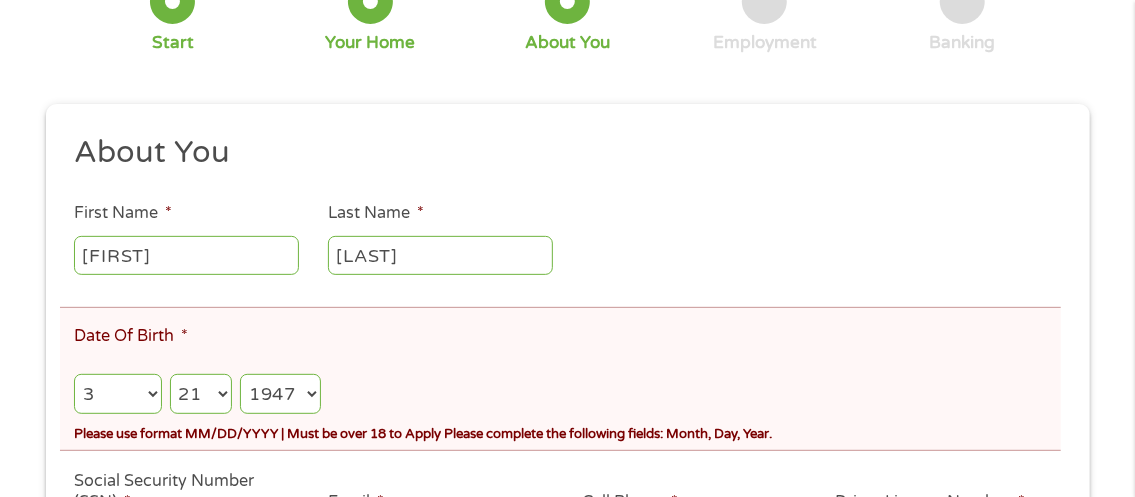 click on "Year 2007 2006 2005 2004 2003 2002 2001 2000 1999 1998 1997 1996 1995 1994 1993 1992 1991 1990 1989 1988 1987 1986 1985 1984 1983 1982 1981 1980 1979 1978 1977 1976 1975 1974 1973 1972 1971 1970 1969 1968 1967 1966 1965 1964 1963 1962 1961 1960 1959 1958 1957 1956 1955 1954 1953 1952 1951 1950 1949 1948 1947 1946 1945 1944 1943 1942 1941 1940 1939 1938 1937 1936 1935 1934 1933 1932 1931 1930 1929 1928 1927 1926 1925 1924 1923 1922 1921 1920" at bounding box center (280, 394) 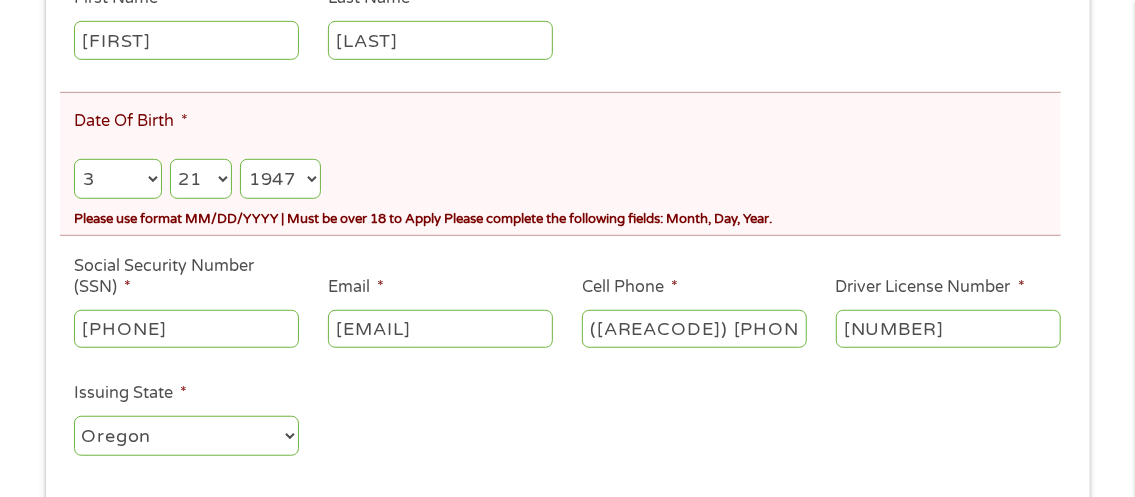 scroll, scrollTop: 468, scrollLeft: 0, axis: vertical 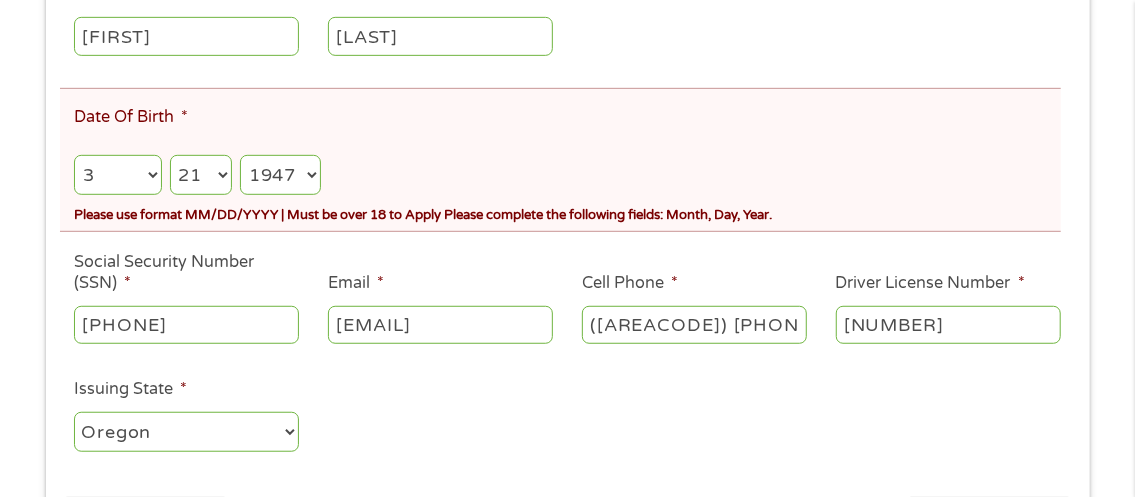 click on "Month 1 2 3 4 5 6 7 8 9 10 11 12" at bounding box center [117, 175] 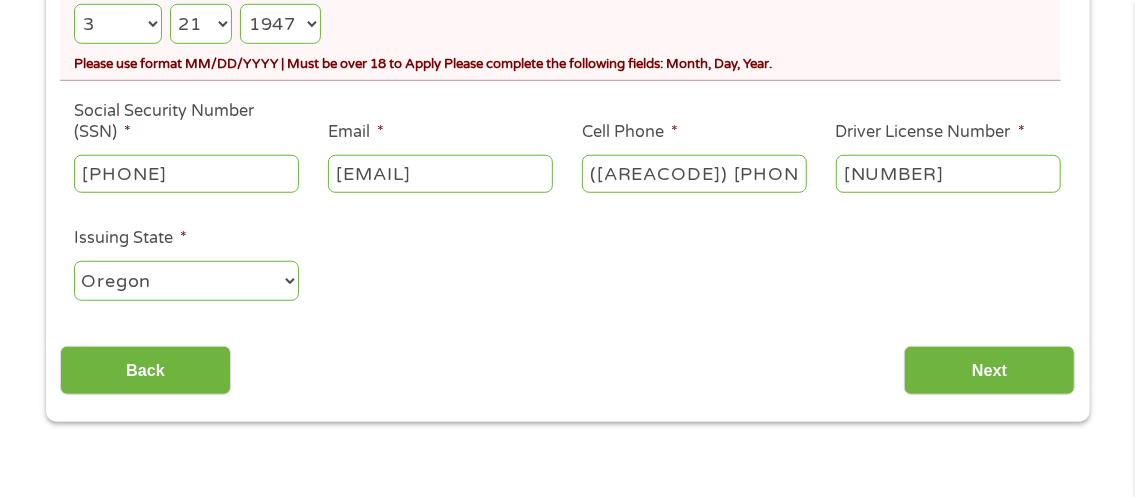 scroll, scrollTop: 623, scrollLeft: 0, axis: vertical 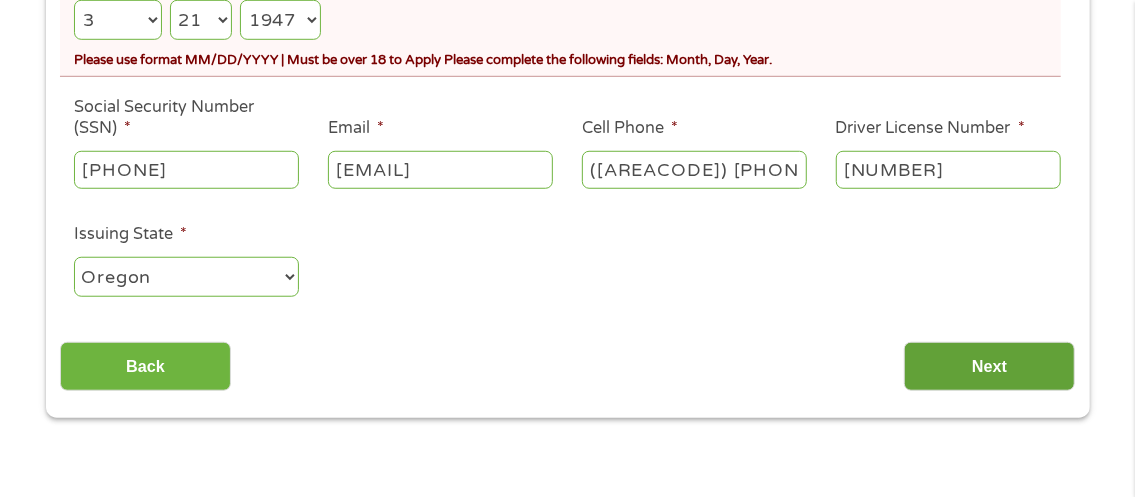 click on "Next" at bounding box center (989, 366) 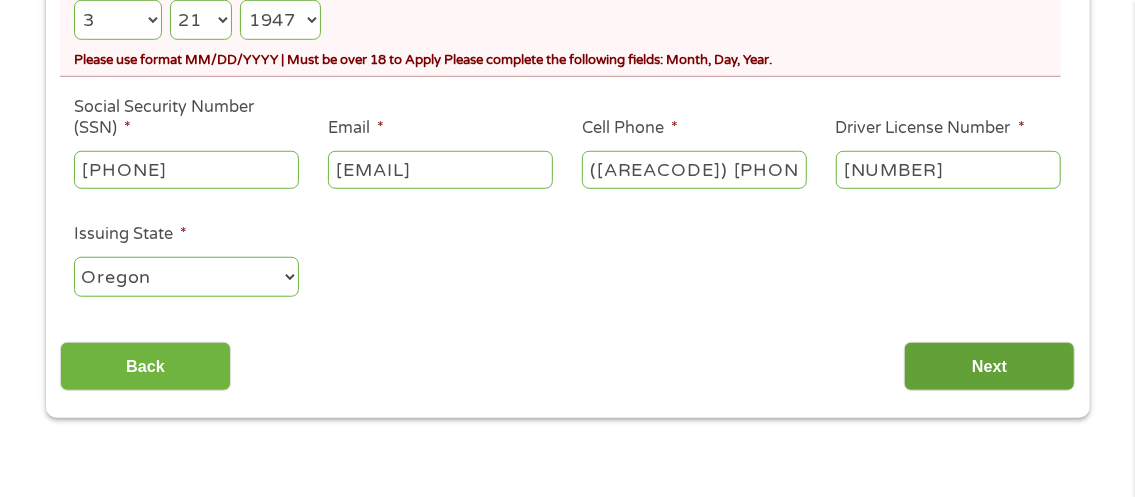 scroll, scrollTop: 7, scrollLeft: 8, axis: both 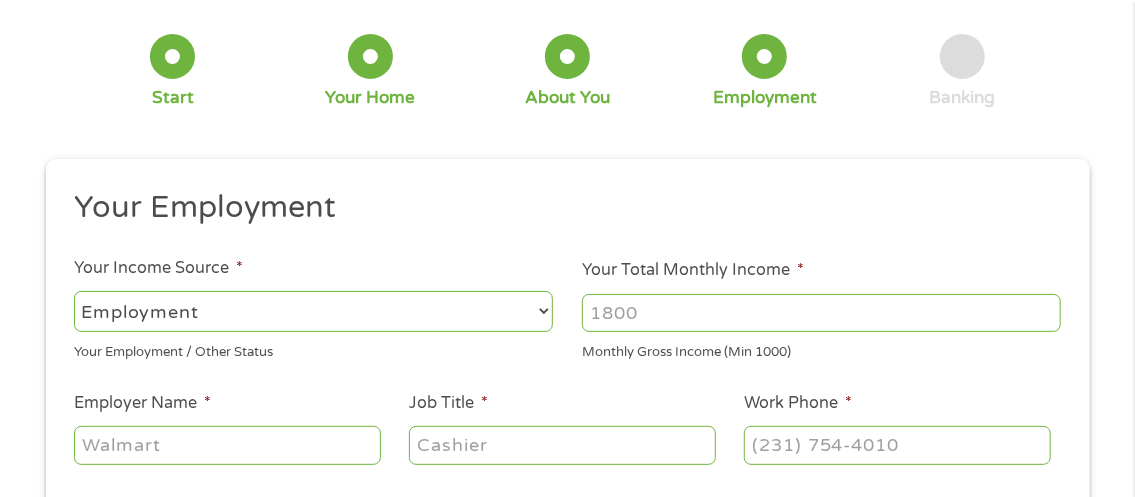 click on "--- Choose one --- Employment Self Employed Benefits" at bounding box center (313, 311) 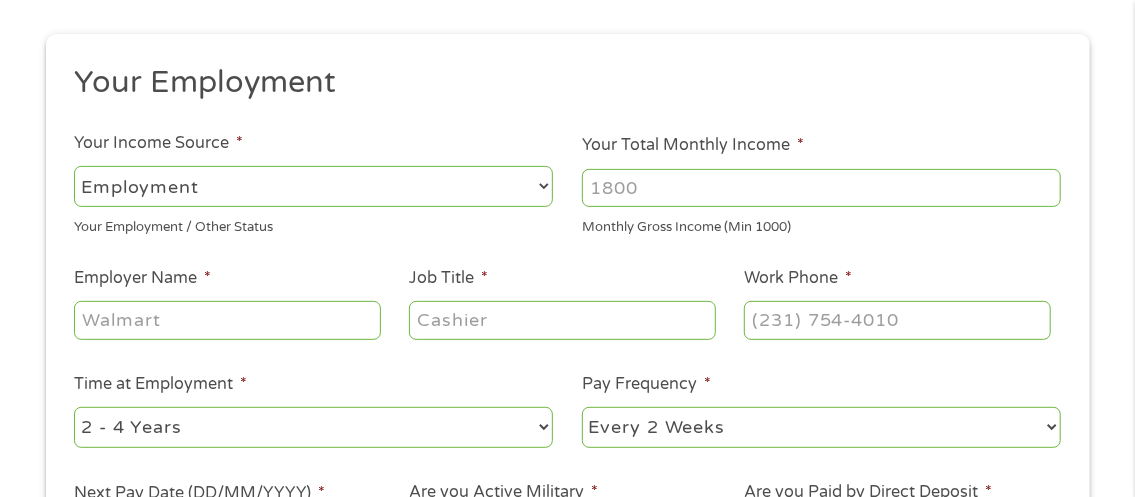 scroll, scrollTop: 238, scrollLeft: 0, axis: vertical 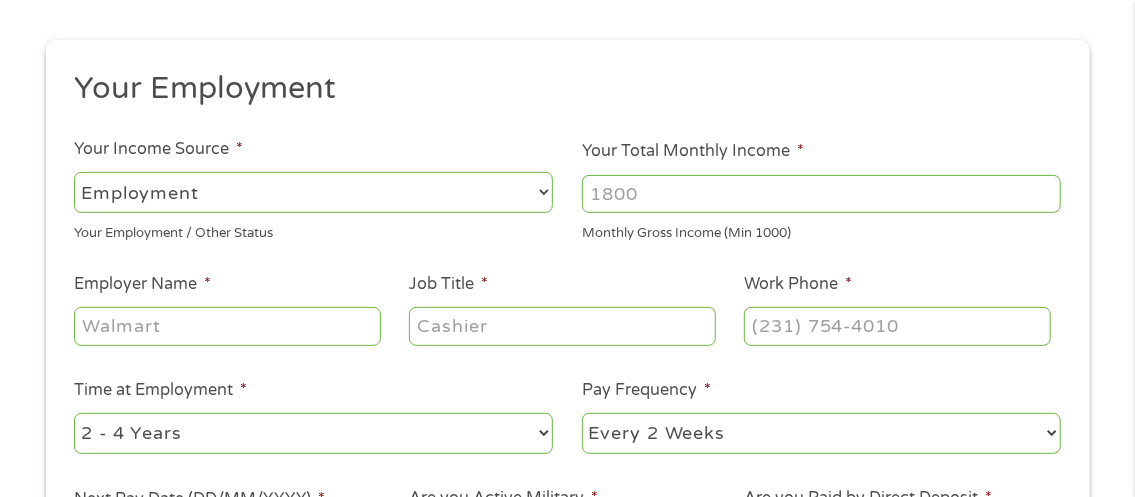 click on "--- Choose one --- Employment Self Employed Benefits" at bounding box center (313, 192) 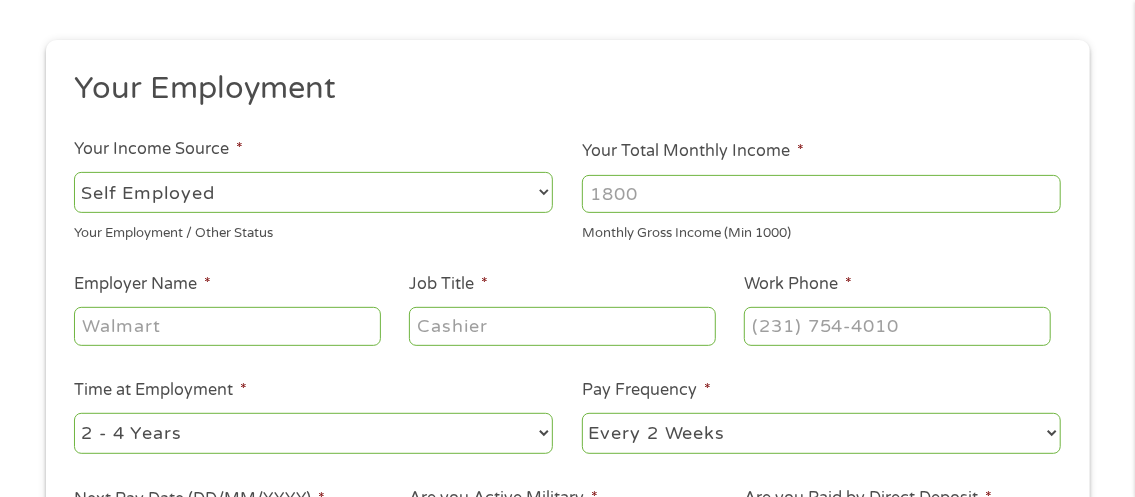 click on "--- Choose one --- Employment Self Employed Benefits" at bounding box center (313, 192) 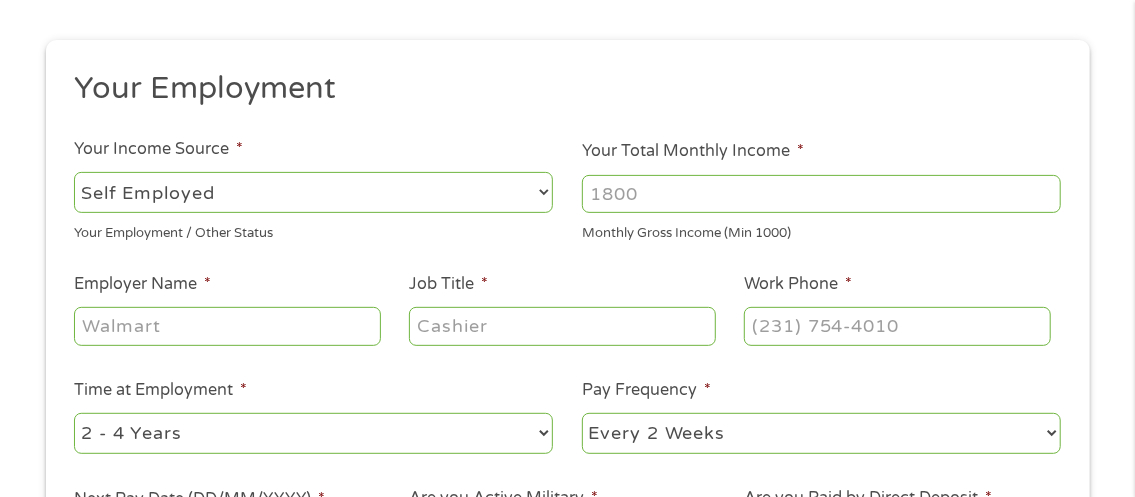 select on "benefits" 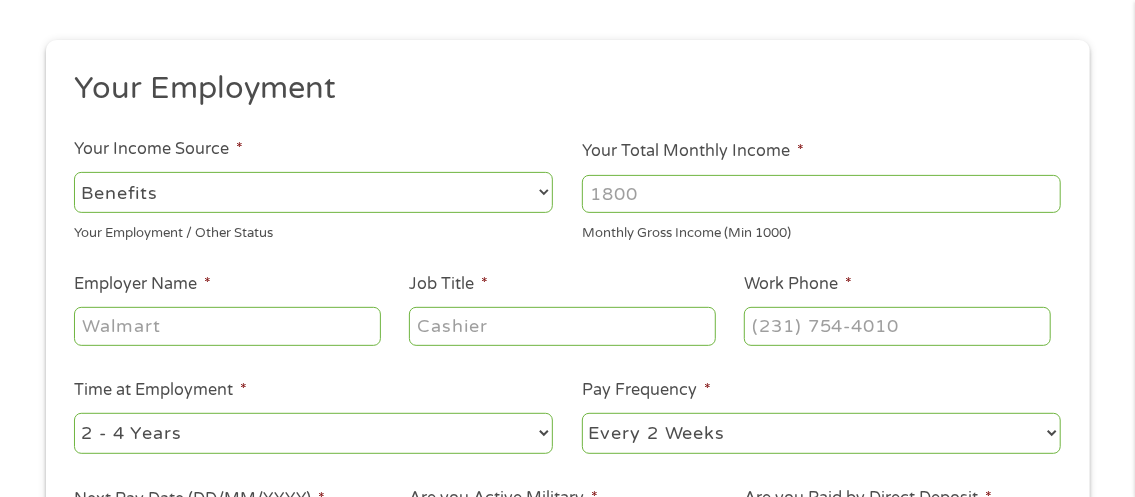 click on "--- Choose one --- Employment Self Employed Benefits" at bounding box center (313, 192) 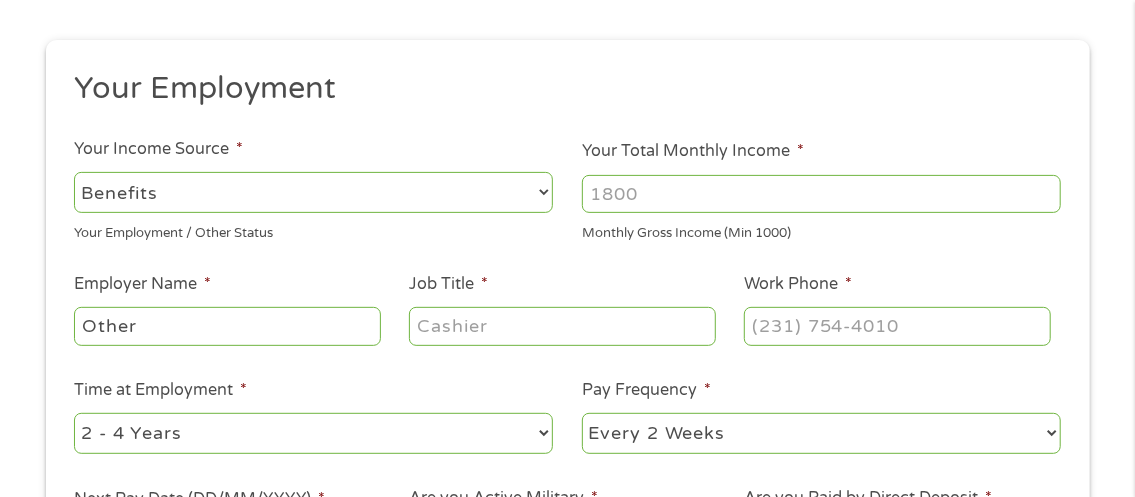 type on "([AREACODE]) [PHONE]" 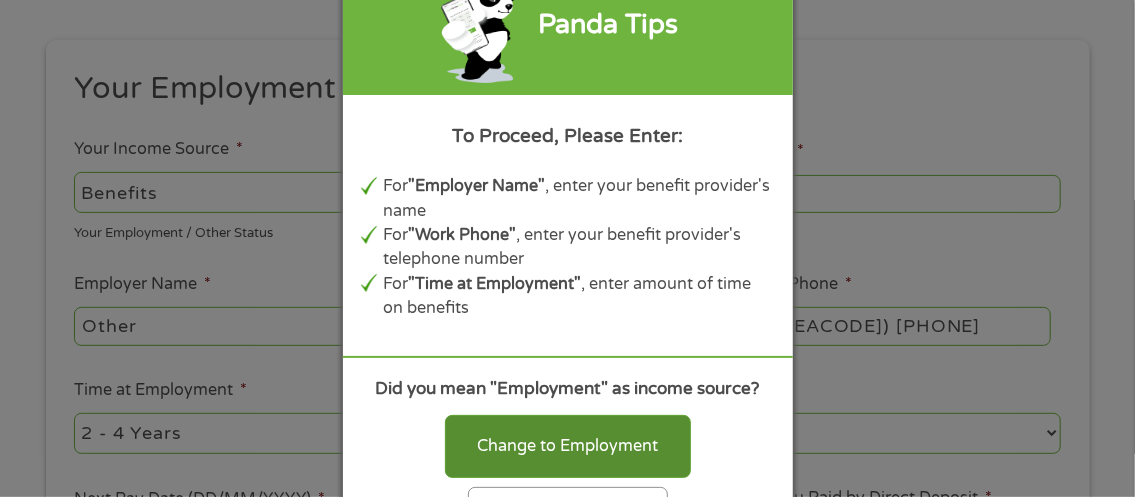 click on "Change to Employment" at bounding box center (568, 446) 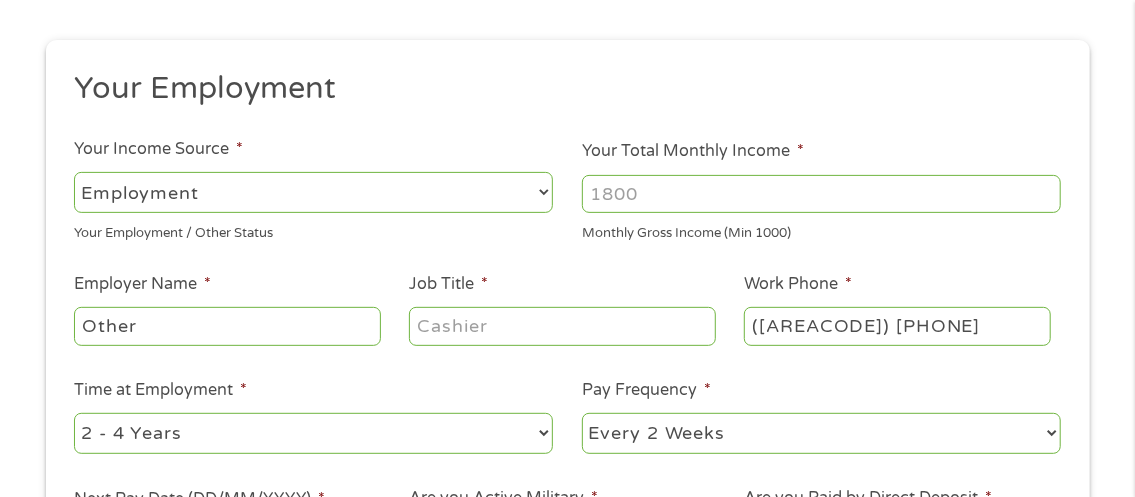 click on "--- Choose one --- Employment Self Employed Benefits" at bounding box center [313, 192] 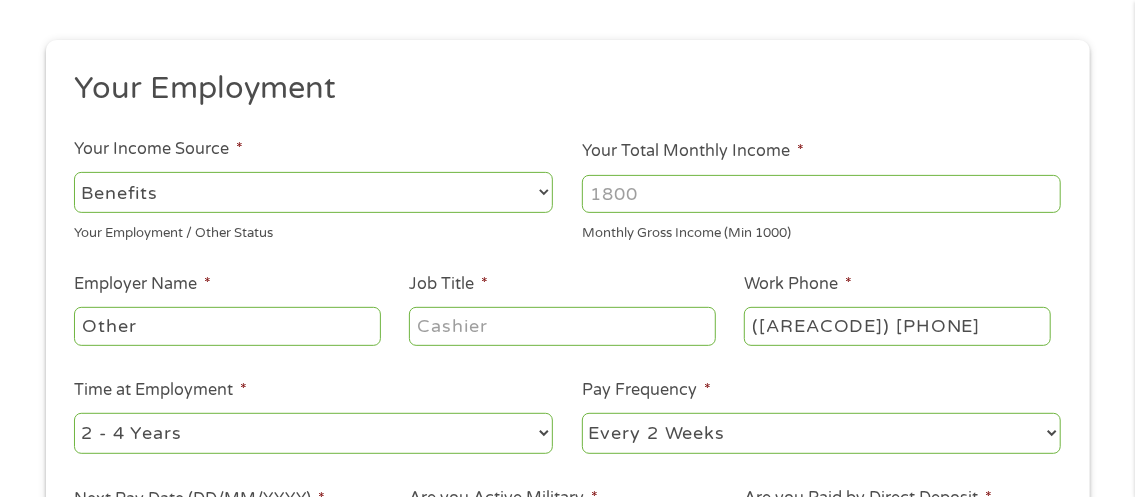 click on "--- Choose one --- Employment Self Employed Benefits" at bounding box center (313, 192) 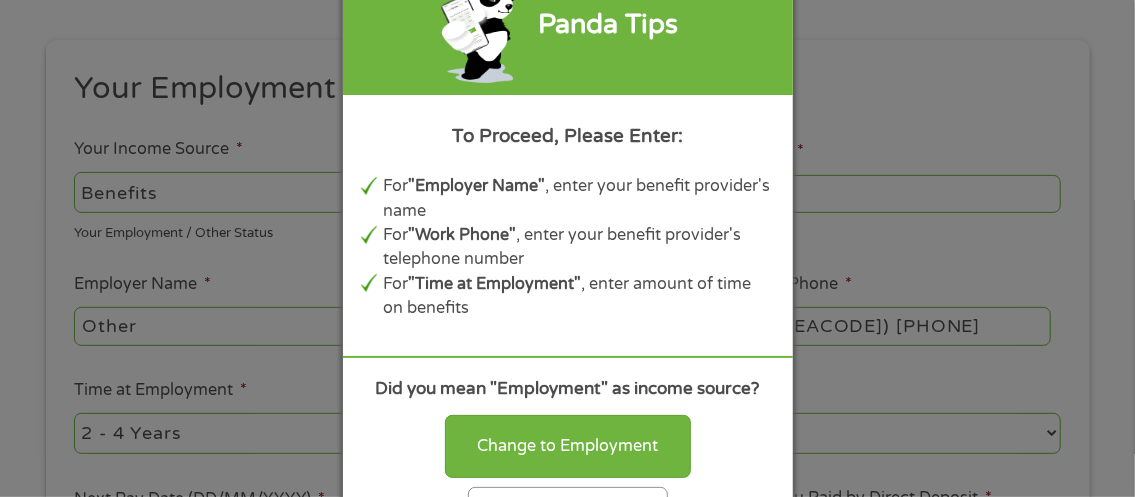 click on "Panda Tips To Proceed, Please Enter: For  "Employer Name" , enter your benefit provider's name For  "Work Phone" , enter your benefit provider's telephone number For  "Time at Employment" , enter amount of time on benefits Did you mean "Employment" as income source? Change to Employment Continue with selection" at bounding box center (567, 248) 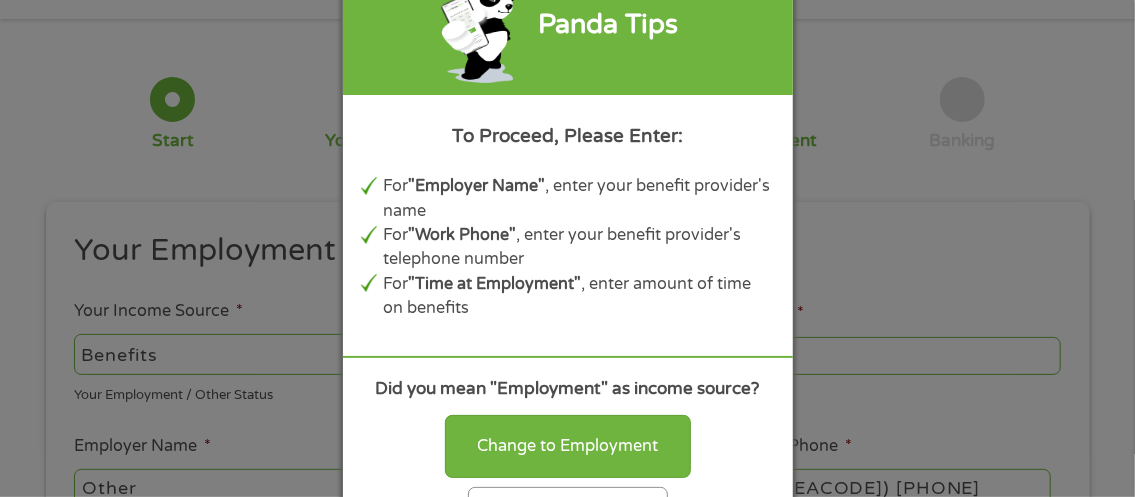 scroll, scrollTop: 88, scrollLeft: 0, axis: vertical 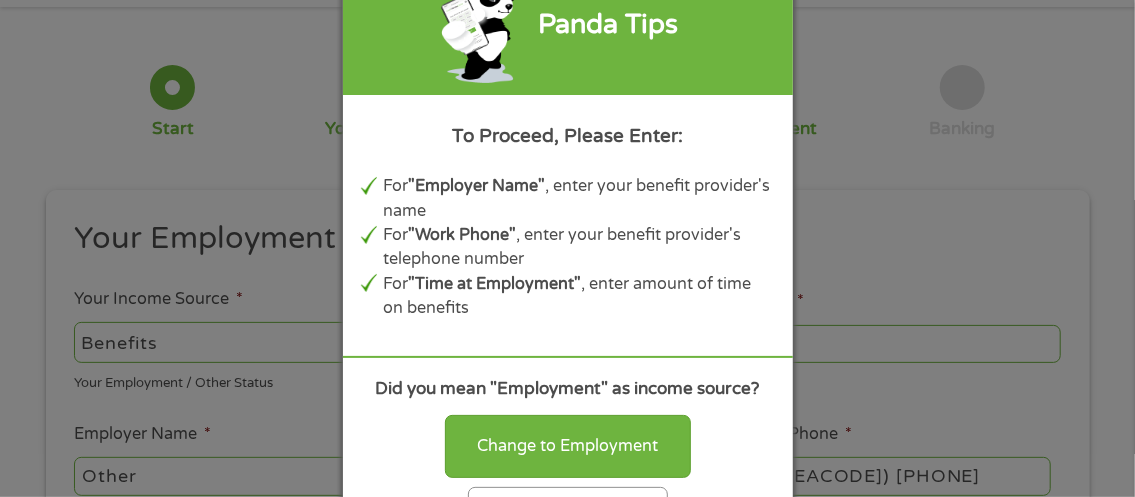 click on "Panda Tips To Proceed, Please Enter: For  "Employer Name" , enter your benefit provider's name For  "Work Phone" , enter your benefit provider's telephone number For  "Time at Employment" , enter amount of time on benefits Did you mean "Employment" as income source? Change to Employment Continue with selection" at bounding box center (567, 248) 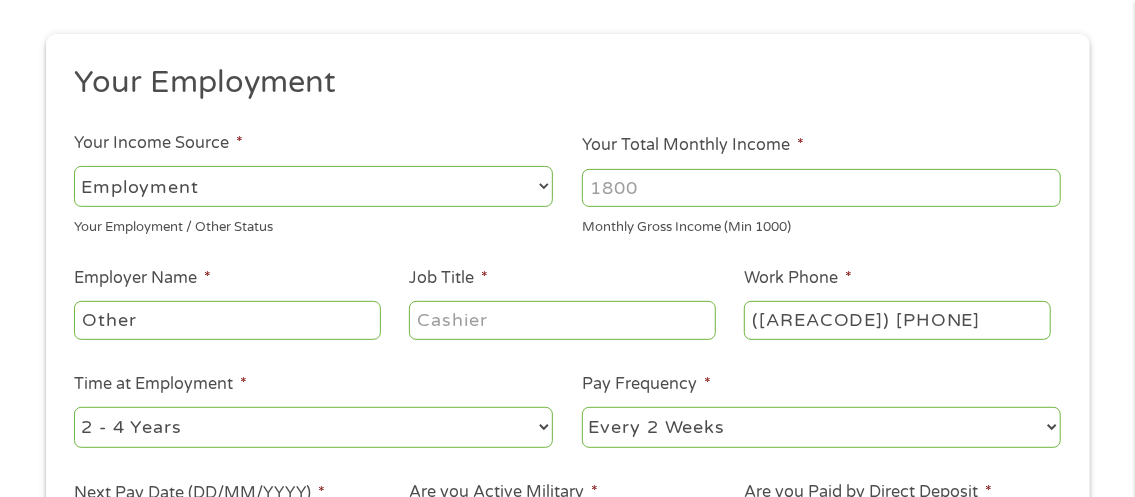 scroll, scrollTop: 244, scrollLeft: 0, axis: vertical 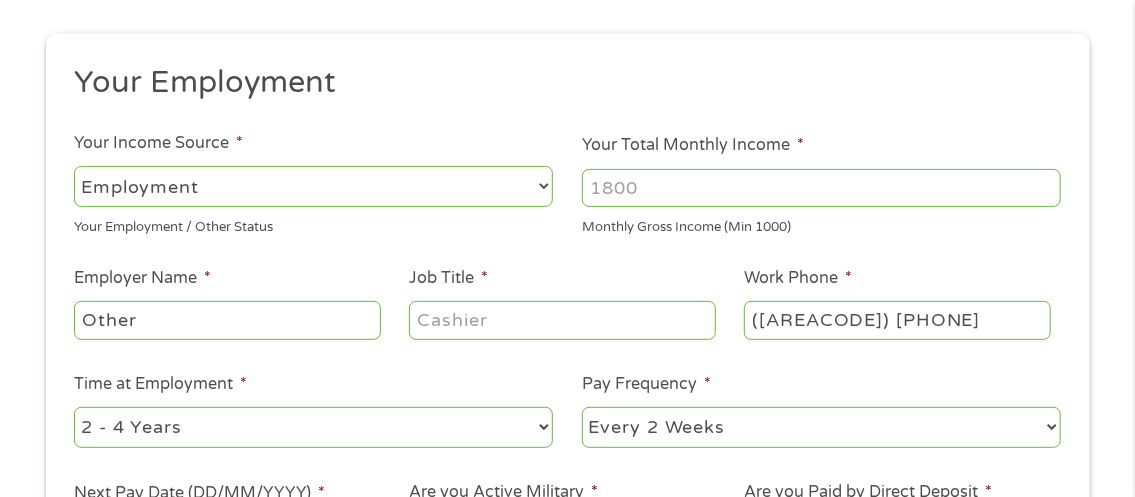 click on "--- Choose one --- Employment Self Employed Benefits" at bounding box center [313, 186] 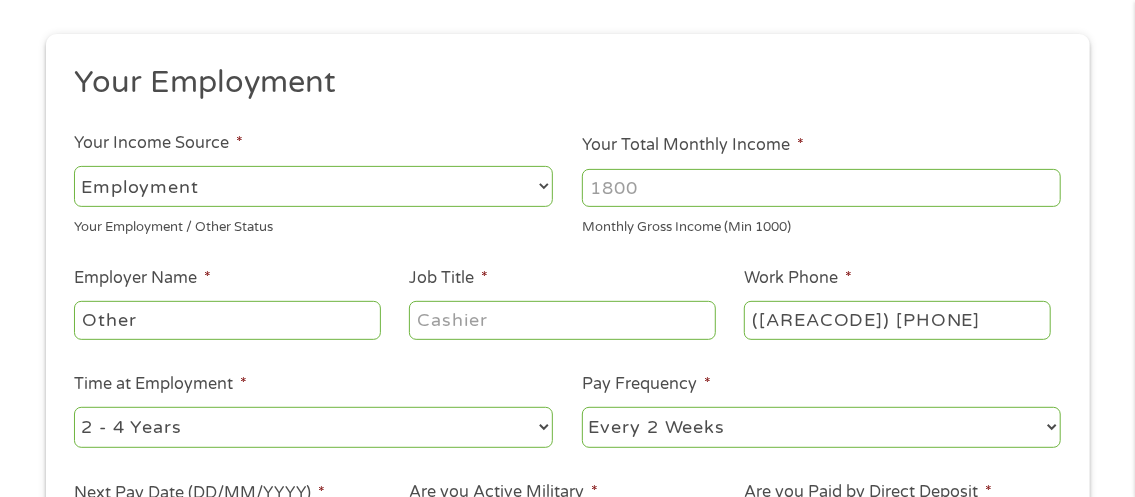 select on "benefits" 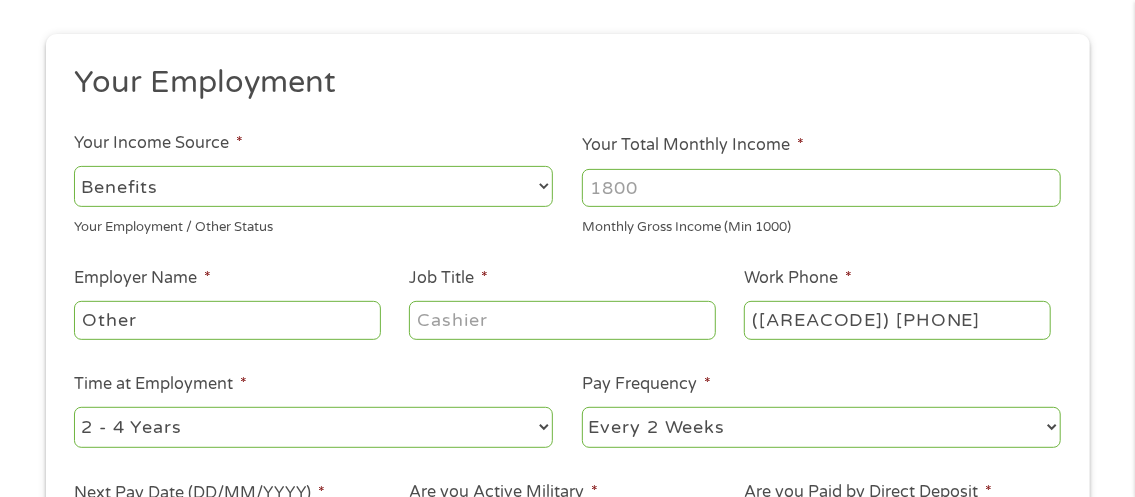 click on "--- Choose one --- Employment Self Employed Benefits" at bounding box center [313, 186] 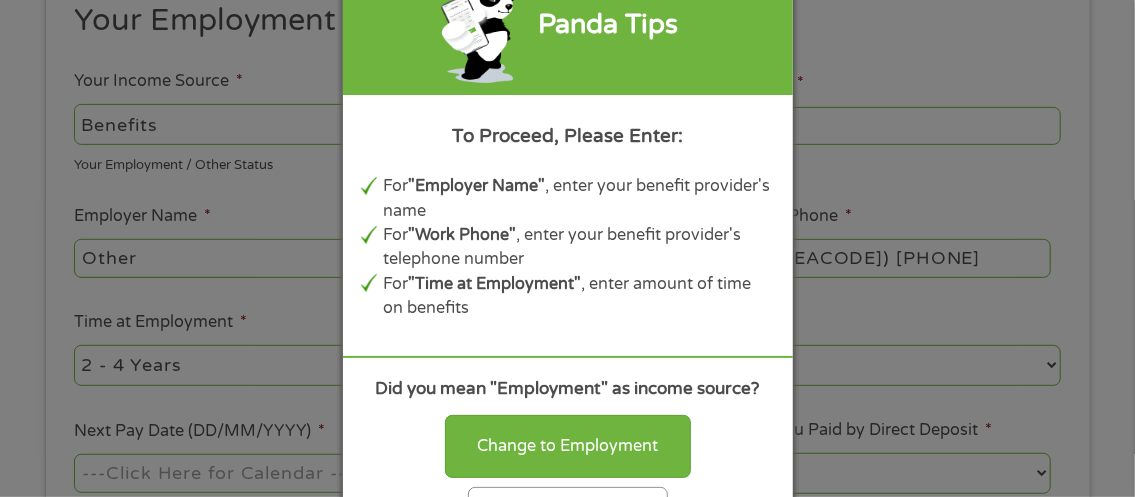 scroll, scrollTop: 316, scrollLeft: 0, axis: vertical 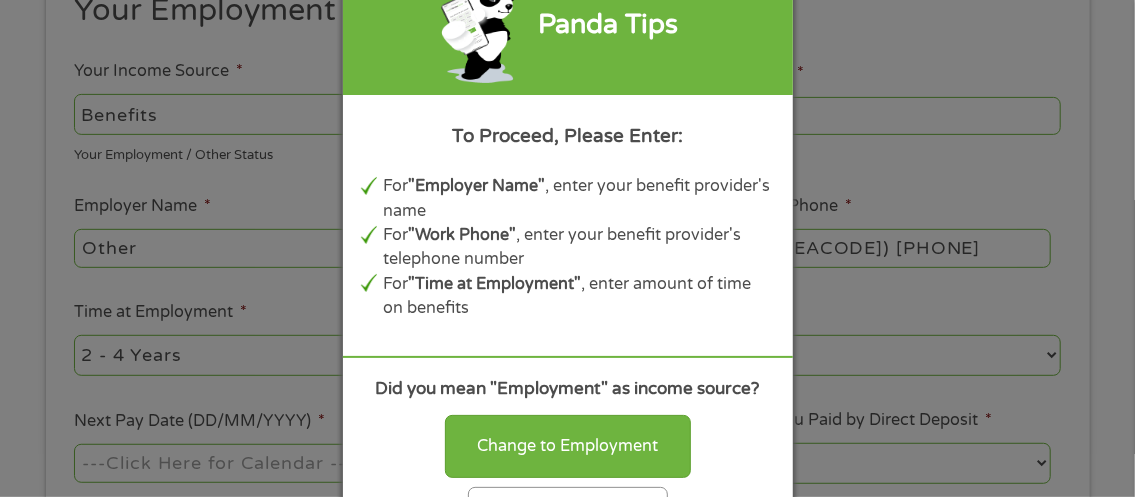 click on "Panda Tips To Proceed, Please Enter: For  "Employer Name" , enter your benefit provider's name For  "Work Phone" , enter your benefit provider's telephone number For  "Time at Employment" , enter amount of time on benefits Did you mean "Employment" as income source? Change to Employment Continue with selection" at bounding box center (567, 248) 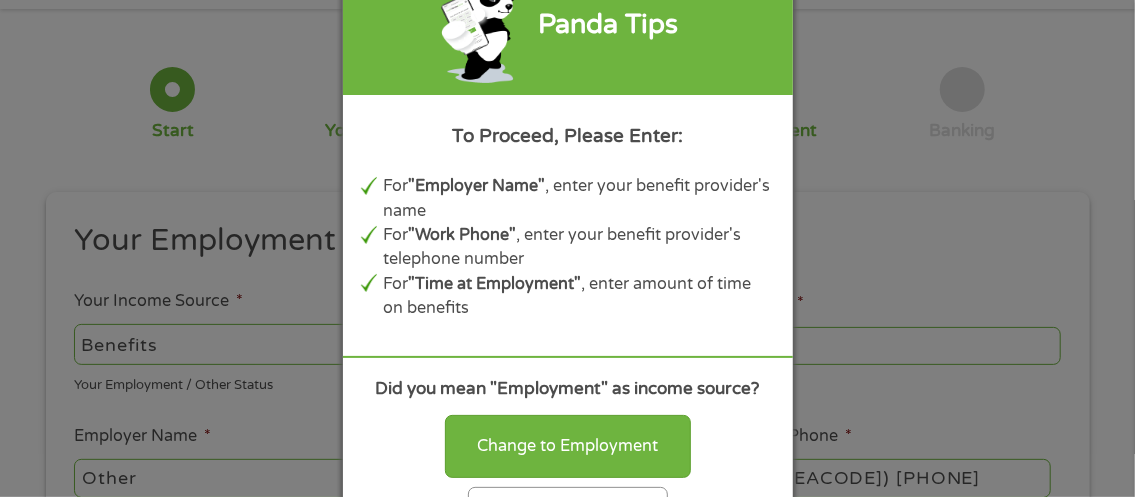 scroll, scrollTop: 72, scrollLeft: 0, axis: vertical 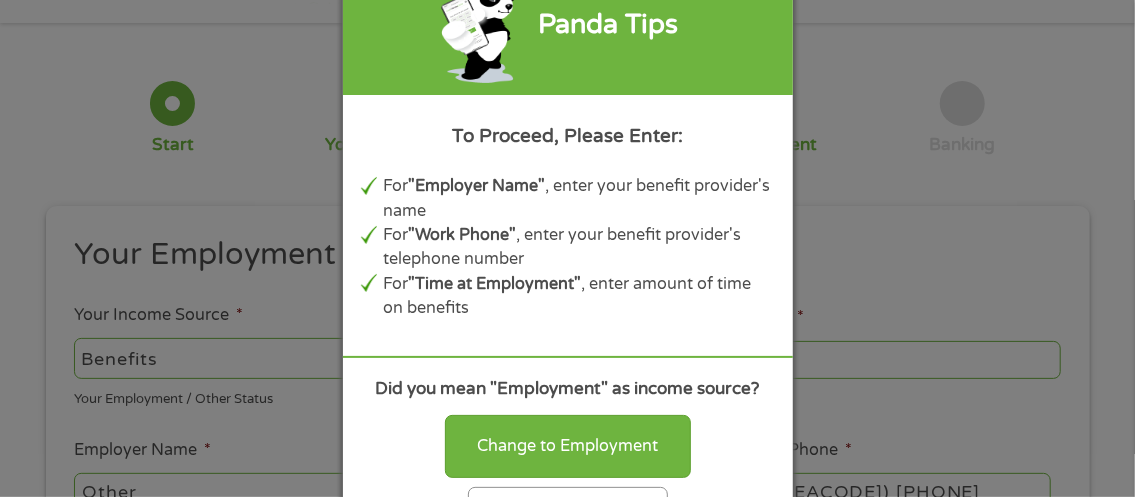 click on "Panda Tips" at bounding box center (568, 24) 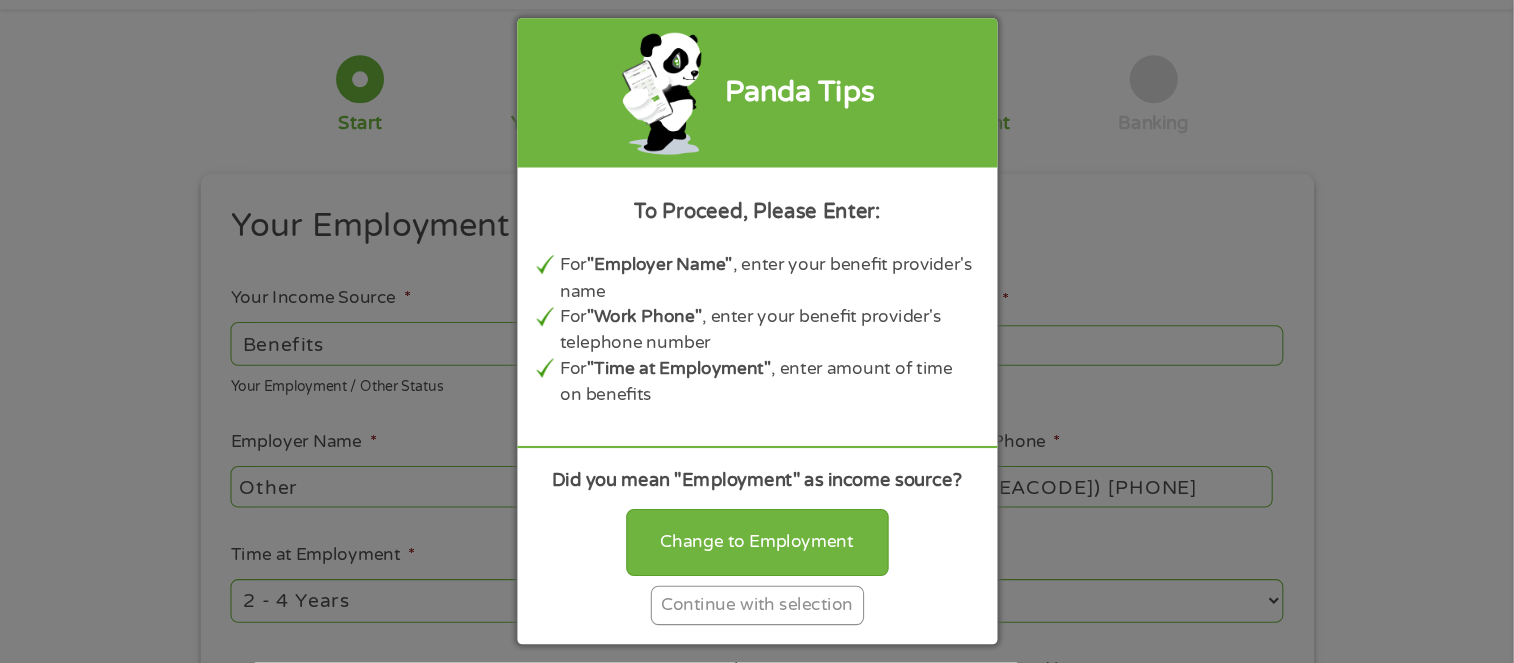 scroll, scrollTop: 72, scrollLeft: 0, axis: vertical 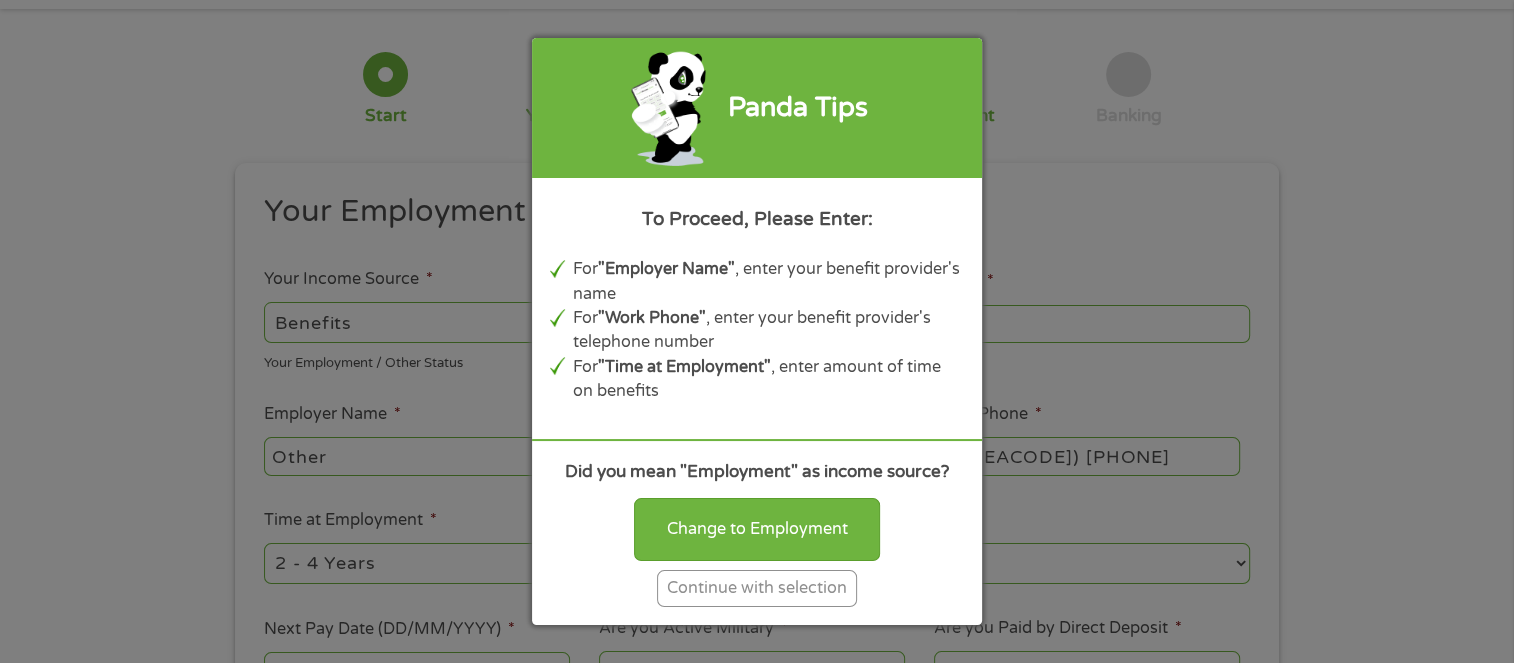 click on "Continue with selection" at bounding box center [757, 588] 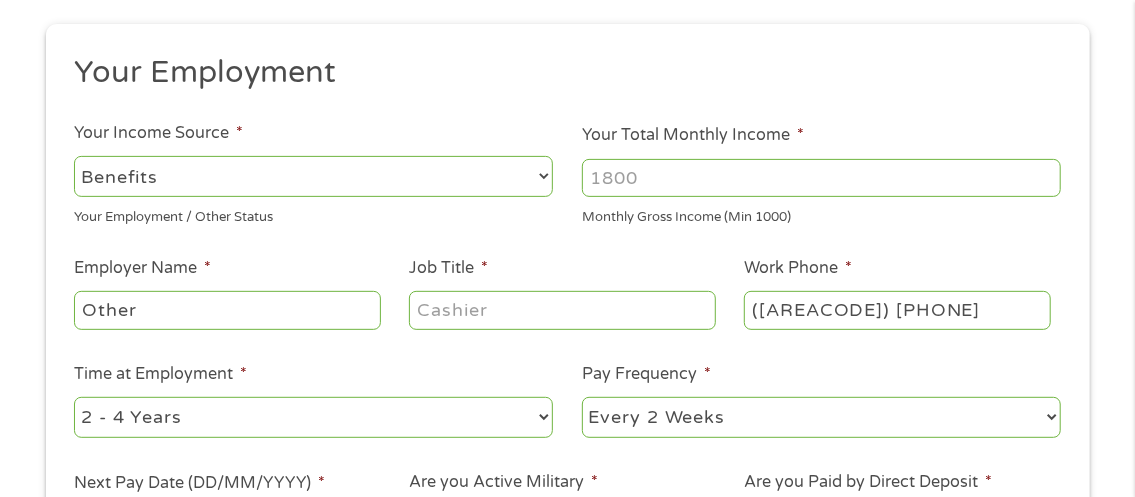 scroll, scrollTop: 277, scrollLeft: 0, axis: vertical 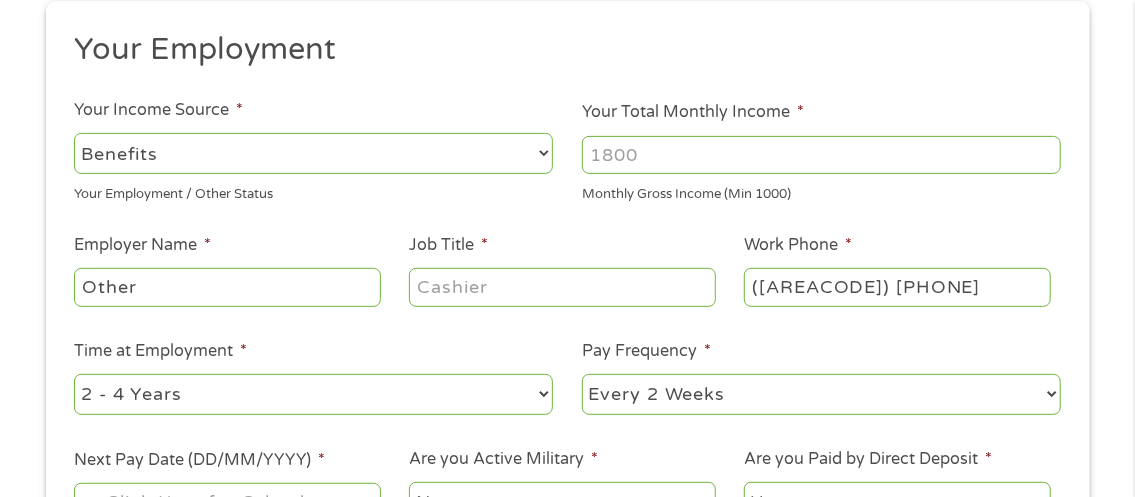 click on "Other" at bounding box center (227, 287) 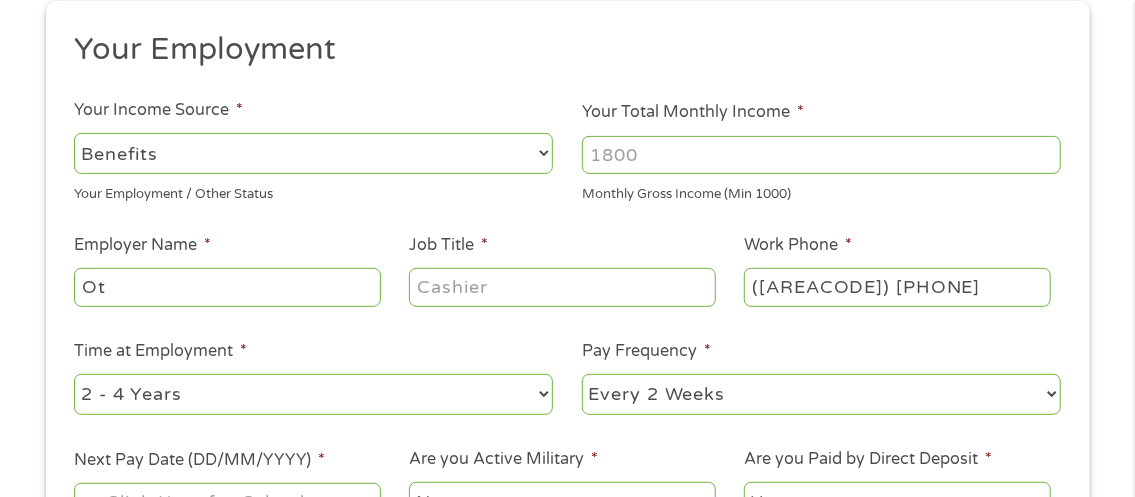 type on "O" 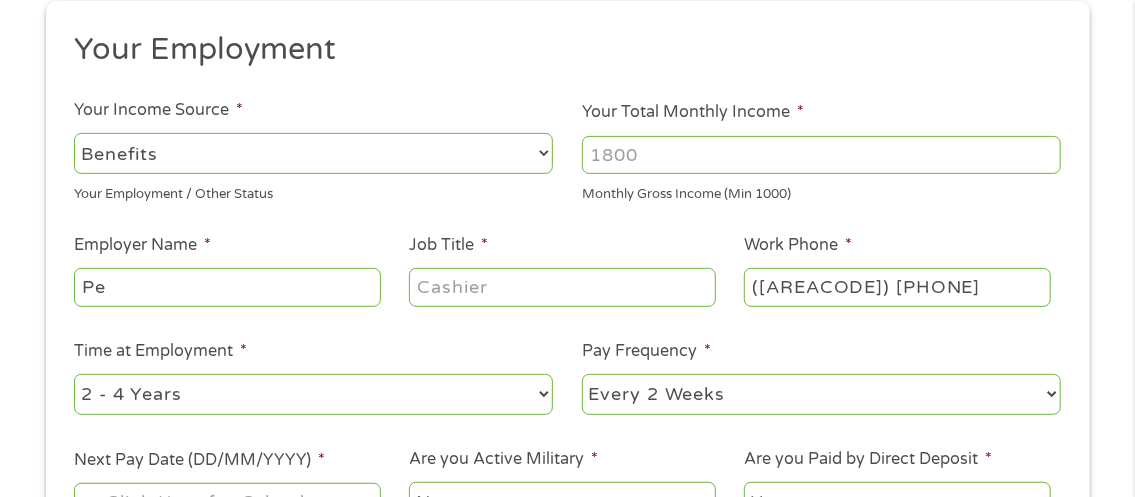 type on "P" 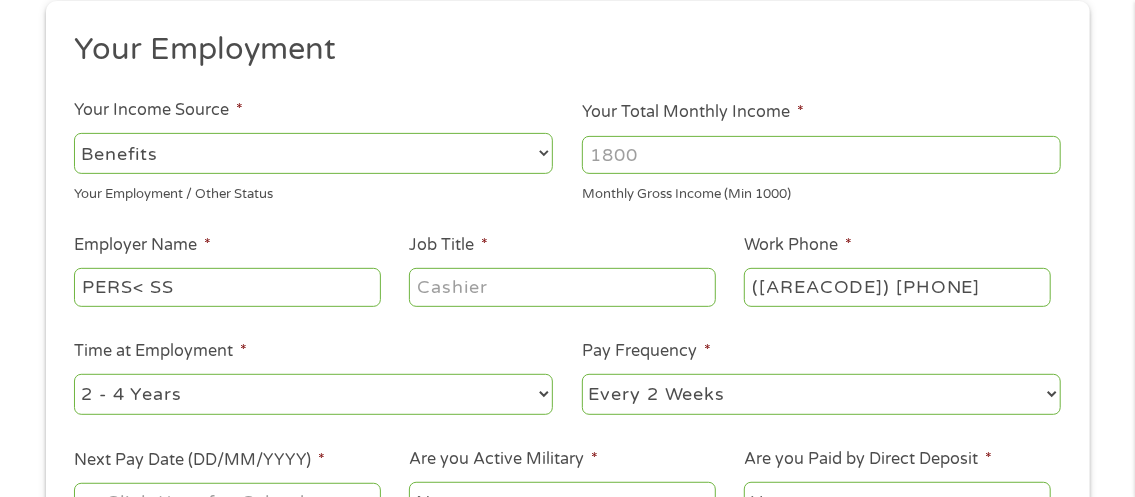 type on "PERS< SS" 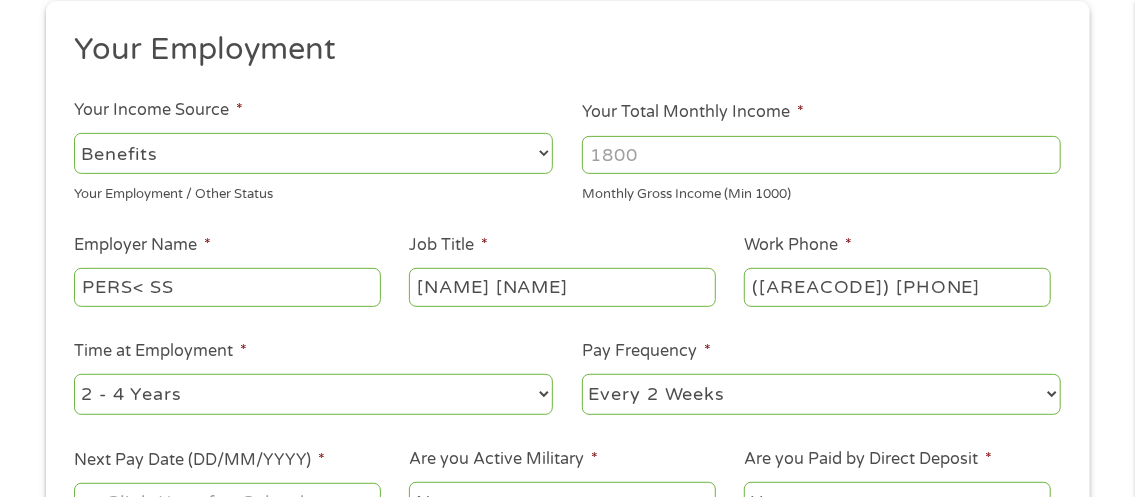 type on "[NAME] [NAME]" 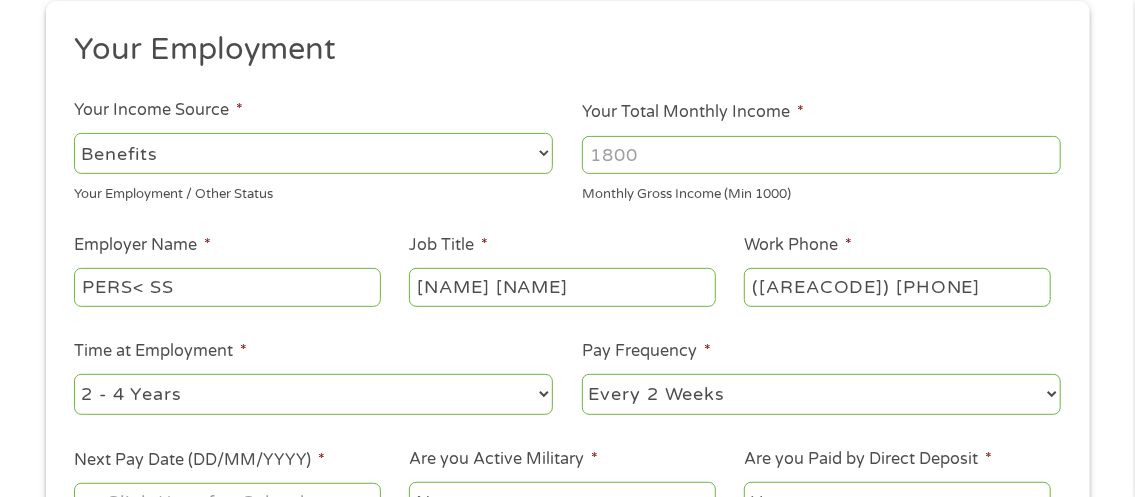 click on "--- Choose one --- 1 Year or less 1 - 2 Years 2 - 4 Years Over 4 Years" at bounding box center [313, 394] 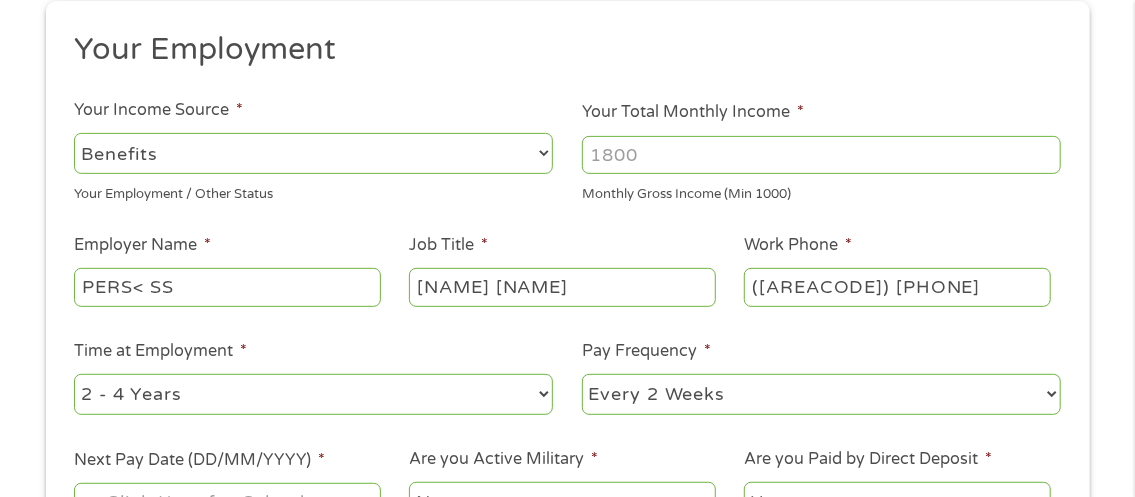 select on "60months" 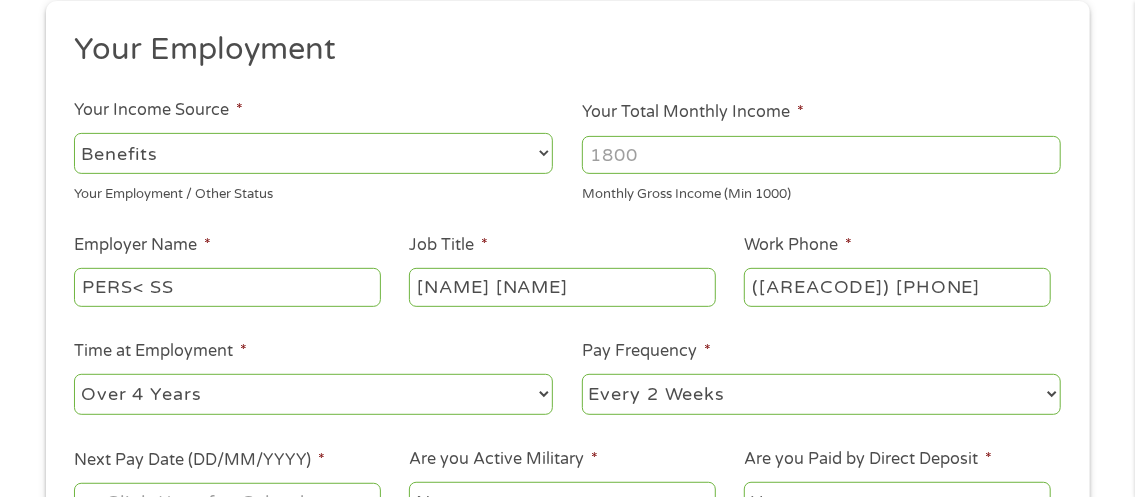 click on "--- Choose one --- 1 Year or less 1 - 2 Years 2 - 4 Years Over 4 Years" at bounding box center (313, 394) 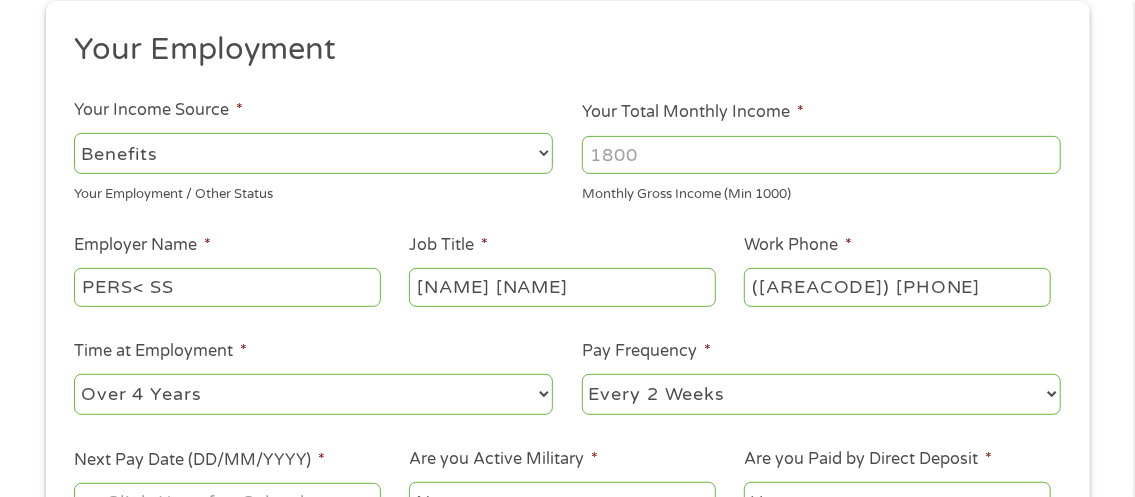 click on "--- Choose one --- Every 2 Weeks Every Week Monthly Semi-Monthly" at bounding box center (821, 394) 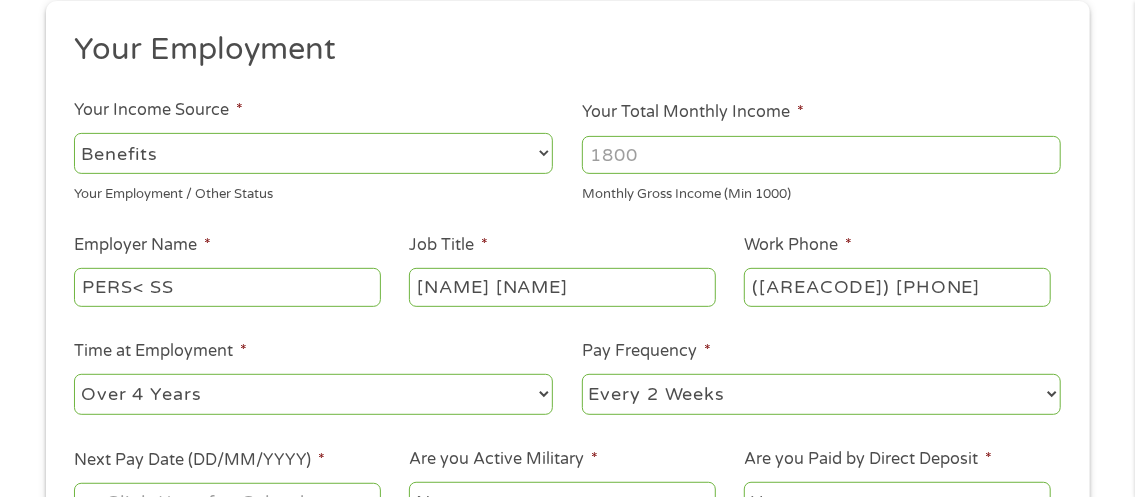 select on "monthly" 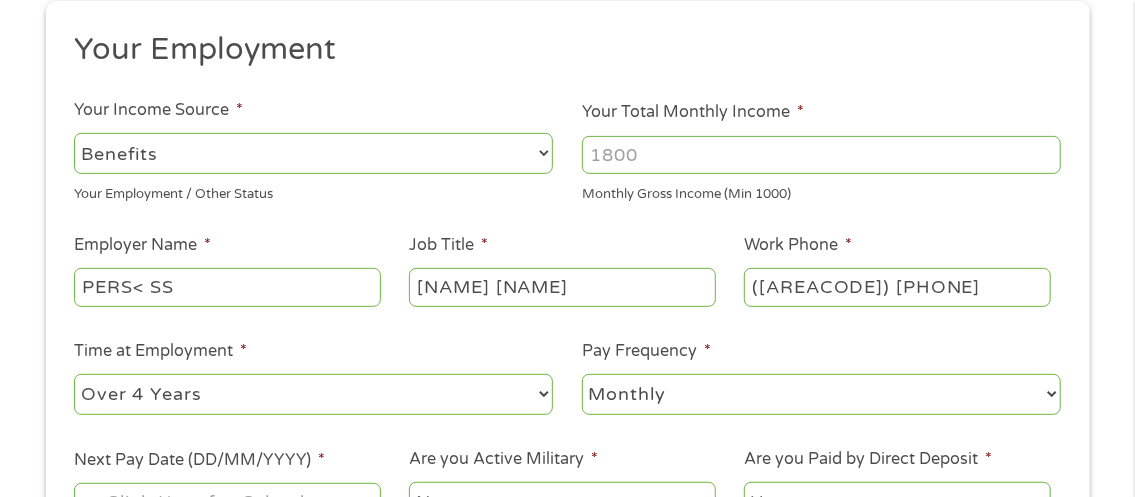 click on "--- Choose one --- Every 2 Weeks Every Week Monthly Semi-Monthly" at bounding box center [821, 394] 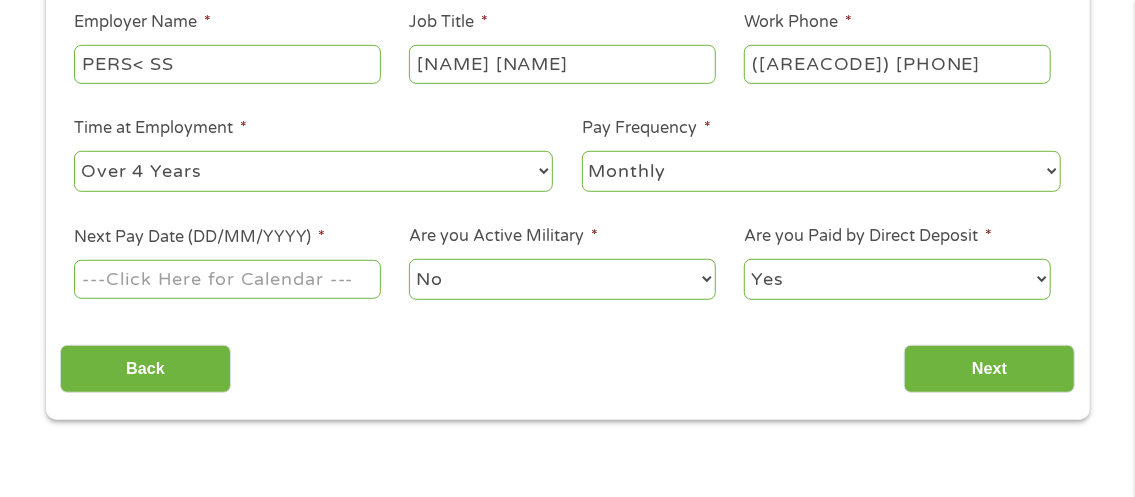 scroll, scrollTop: 494, scrollLeft: 0, axis: vertical 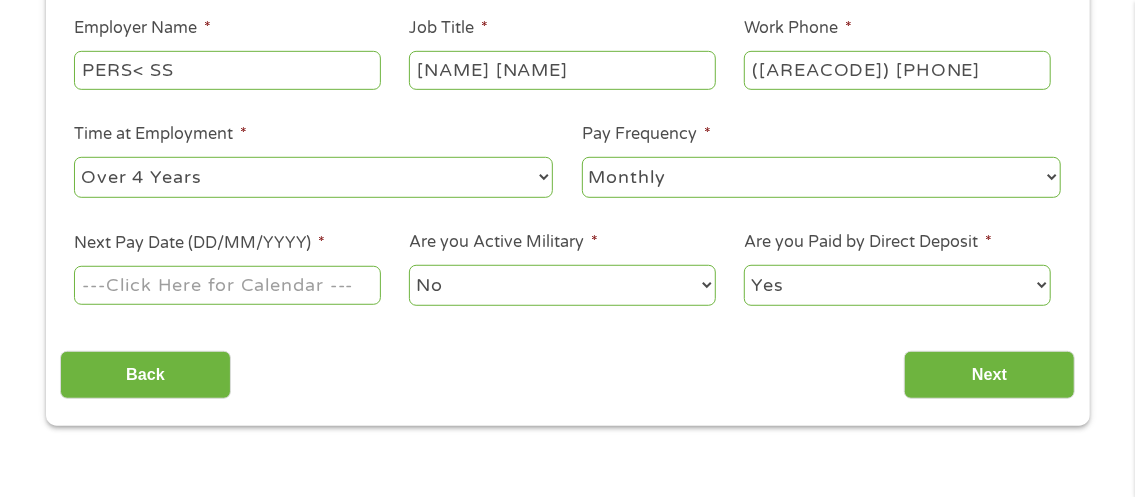 click on "Next Pay Date (DD/MM/YYYY) *" at bounding box center (227, 285) 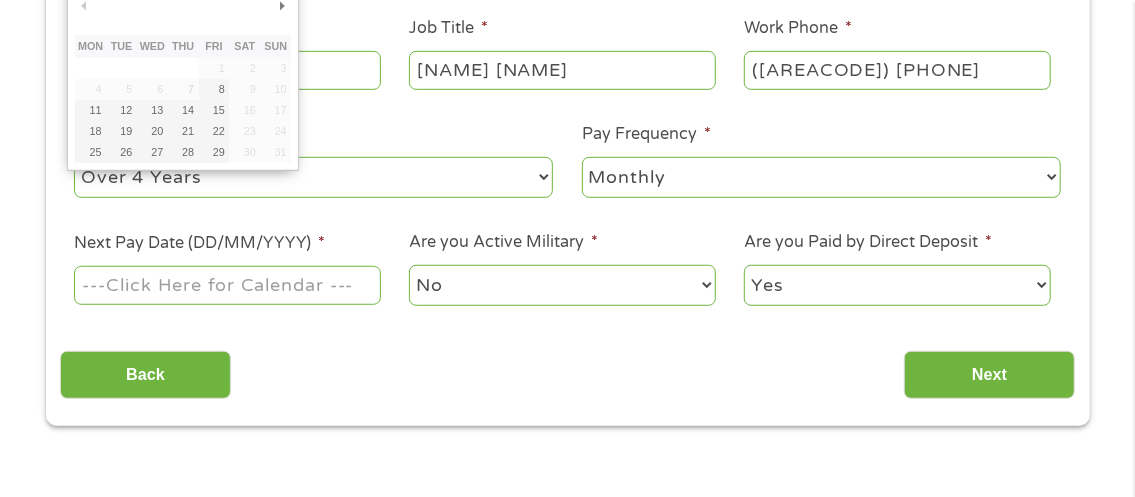 type on "[DATE]" 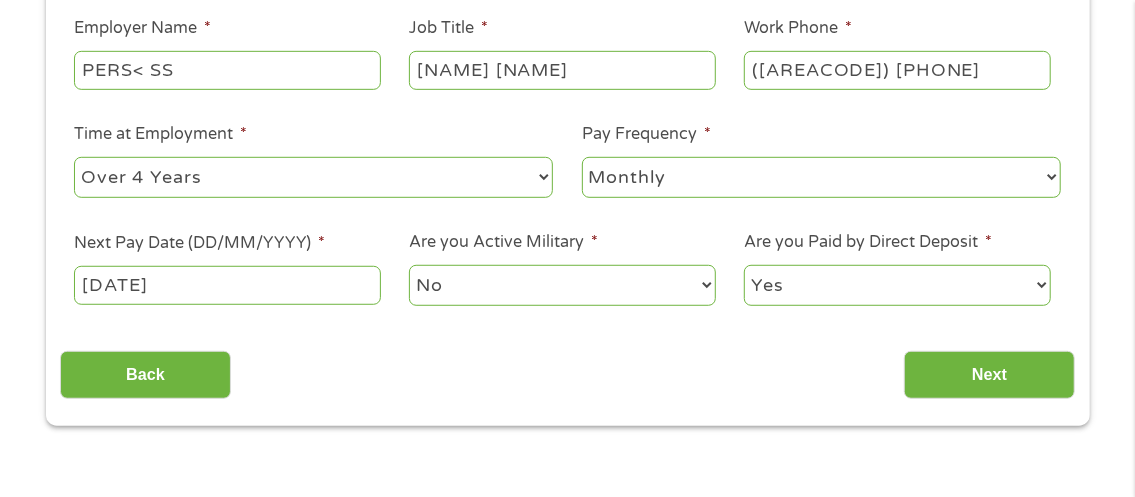 click on "Next" at bounding box center (989, 375) 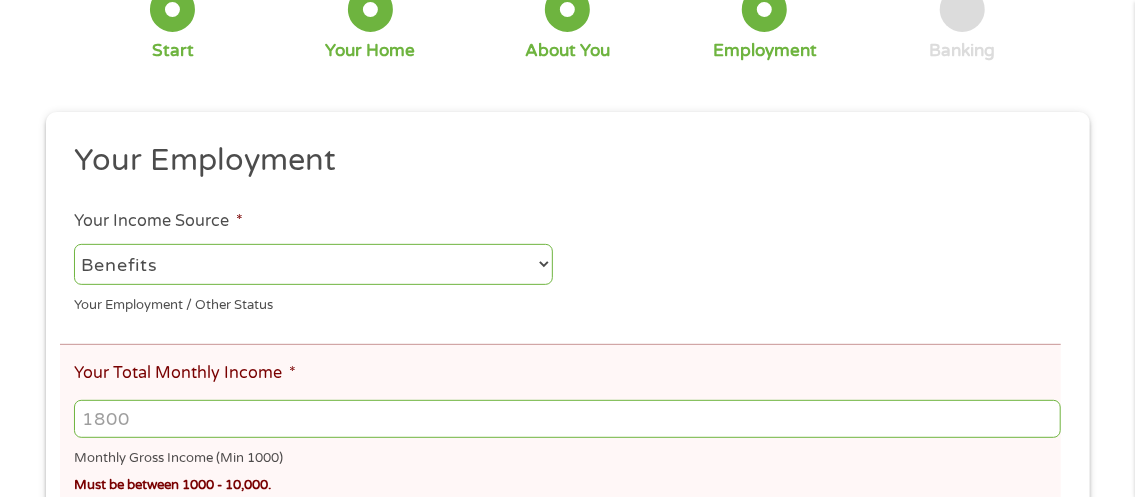 scroll, scrollTop: 7, scrollLeft: 8, axis: both 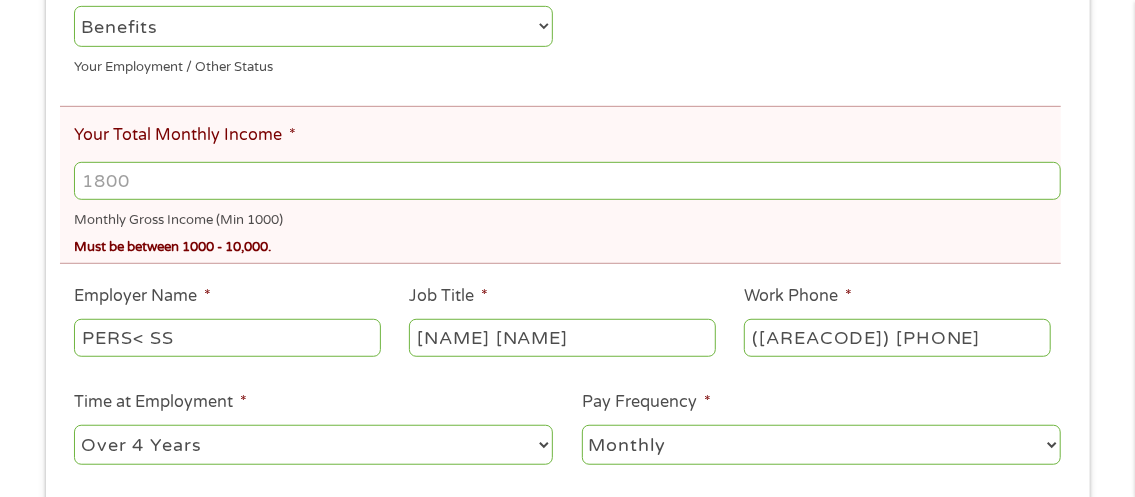 click on "Your Total Monthly Income *" at bounding box center (567, 181) 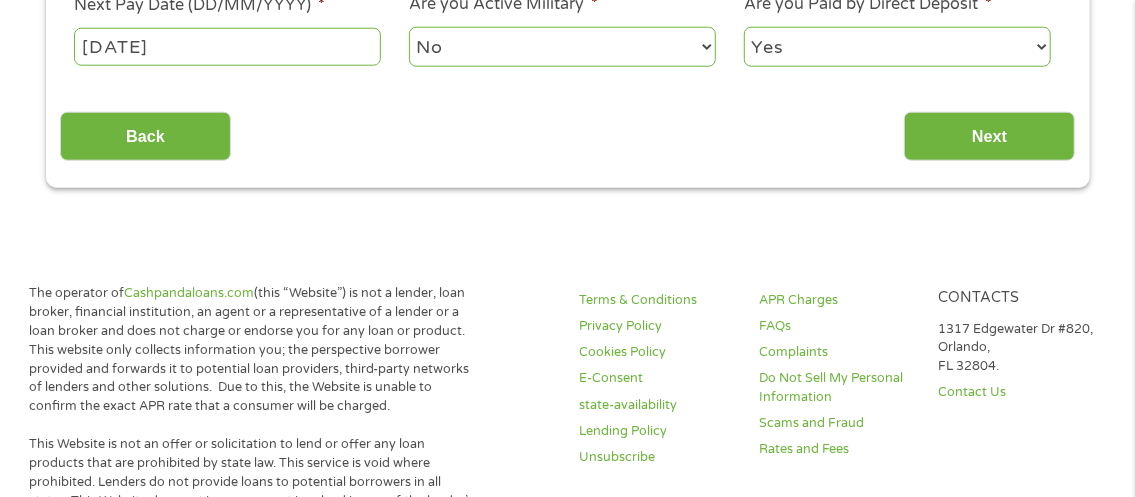 scroll, scrollTop: 982, scrollLeft: 0, axis: vertical 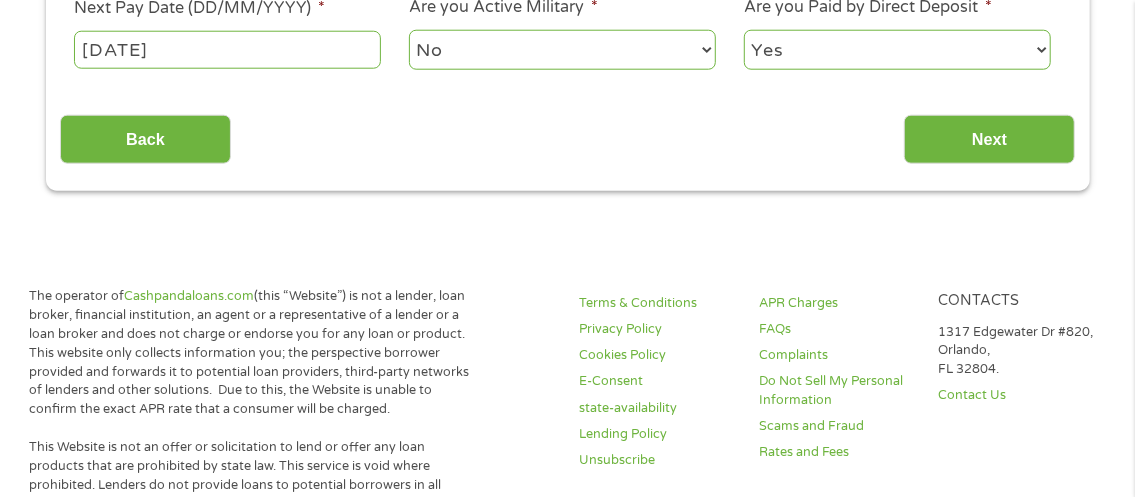 type on "[NUMBER]" 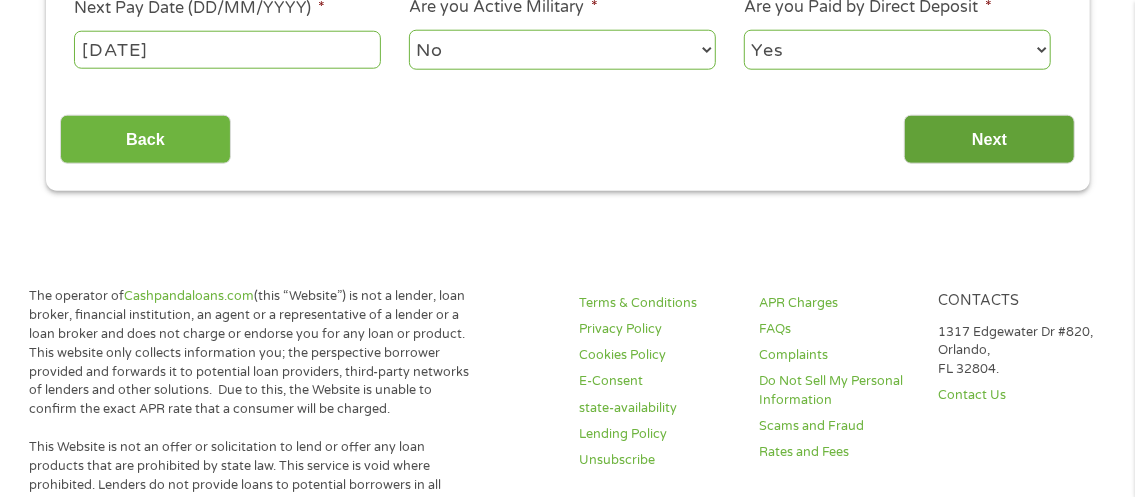 click on "Next" at bounding box center (989, 139) 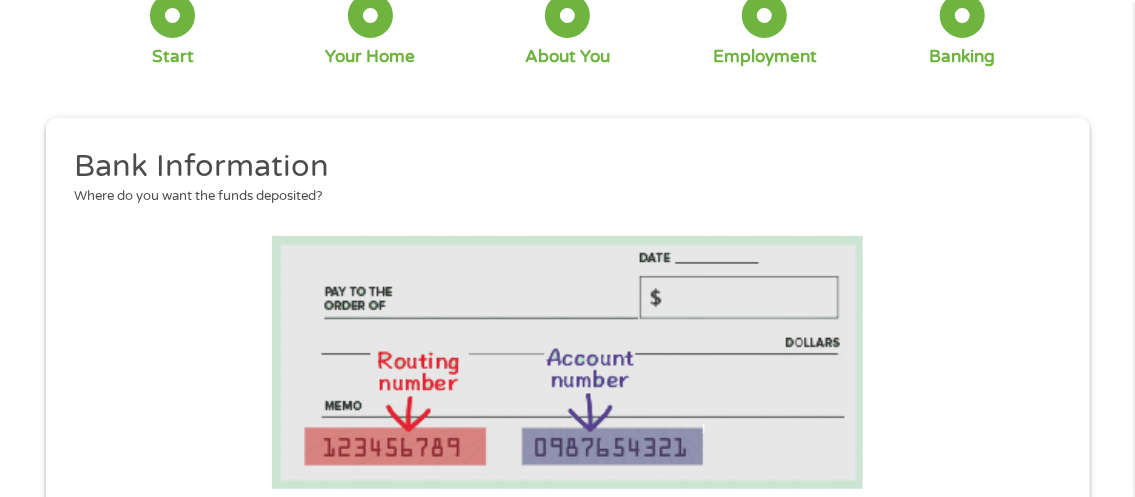 scroll, scrollTop: 7, scrollLeft: 8, axis: both 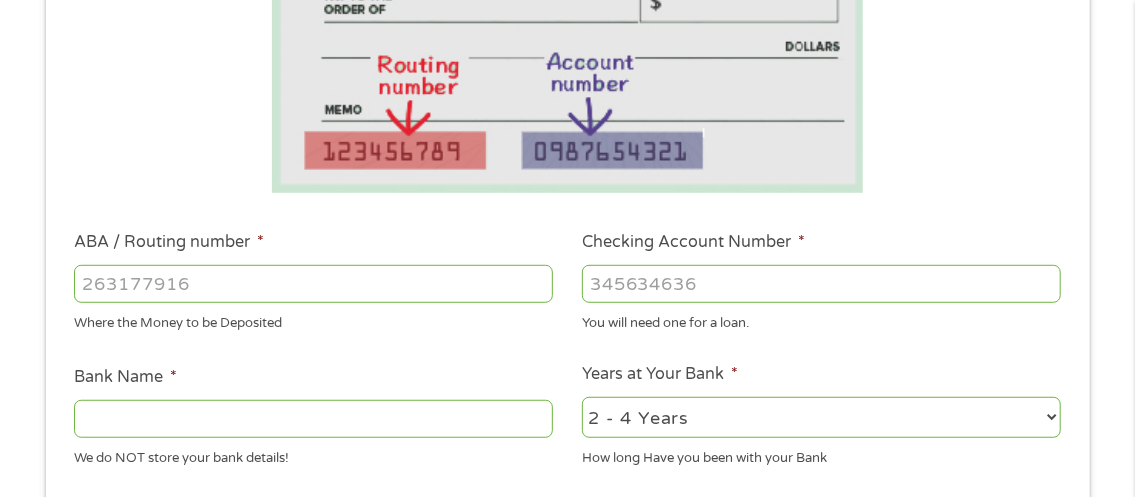 click on "ABA / Routing number *" at bounding box center (313, 284) 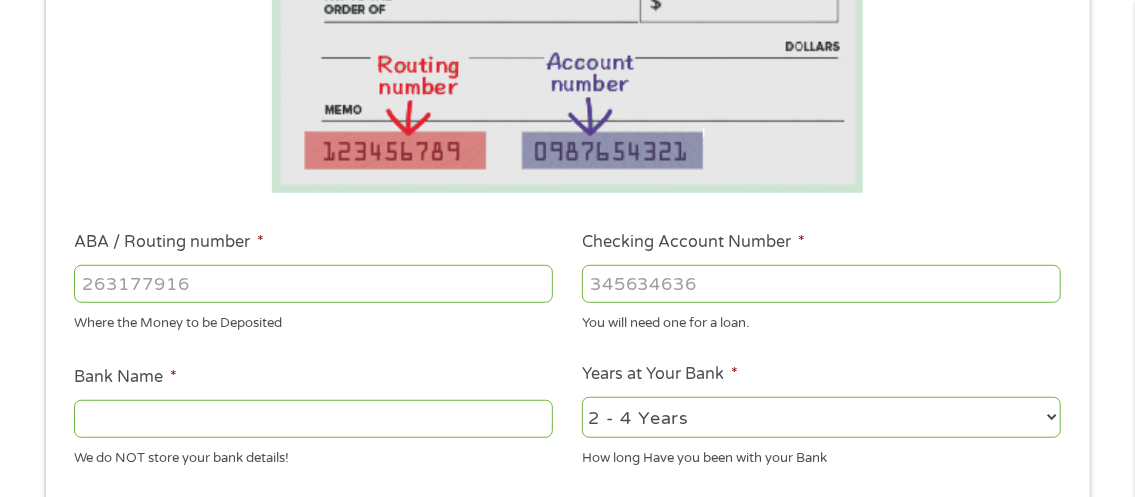 type on "[NUMBER]" 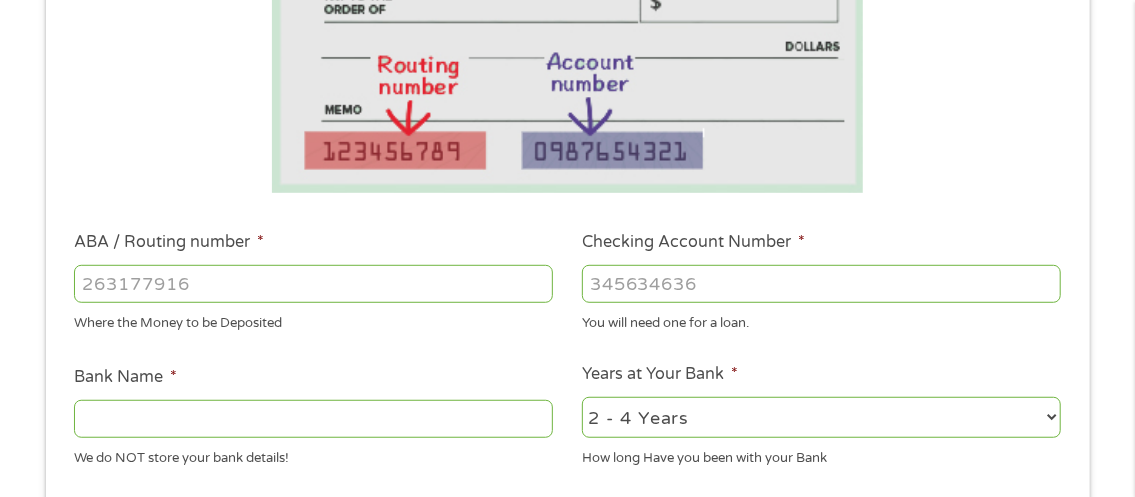 type on "UNITUS COMMUNITY CREDIT UNION" 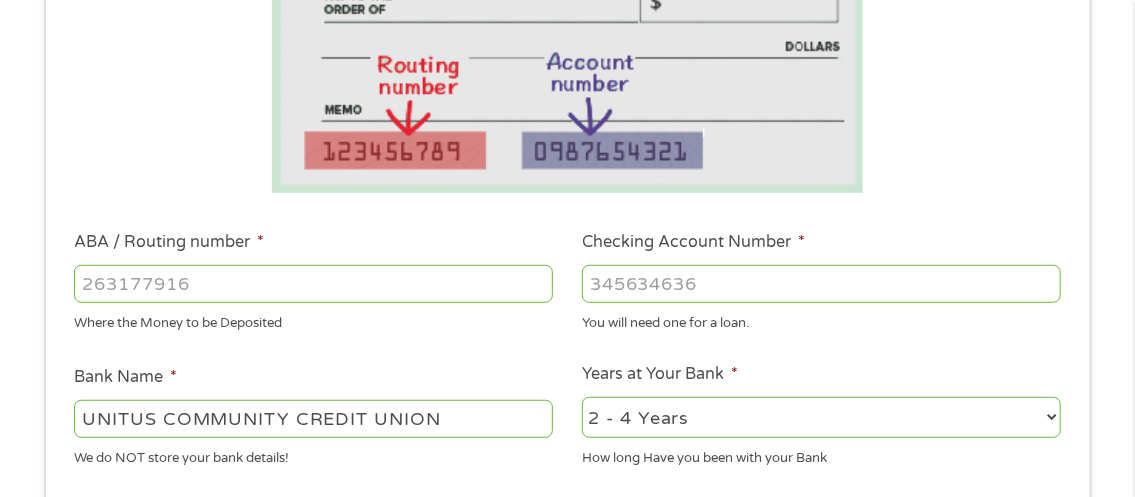 type on "[NUMBER]" 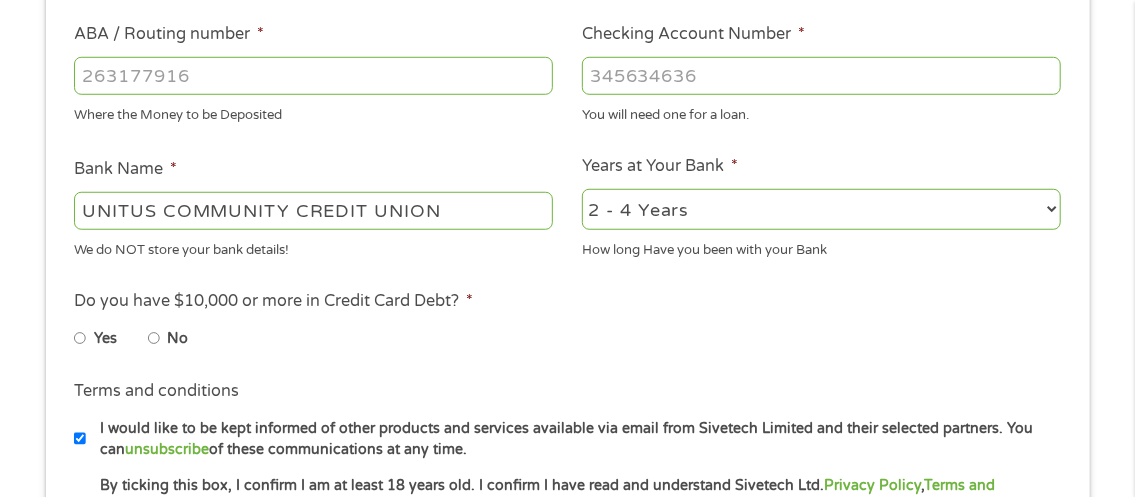 scroll, scrollTop: 665, scrollLeft: 0, axis: vertical 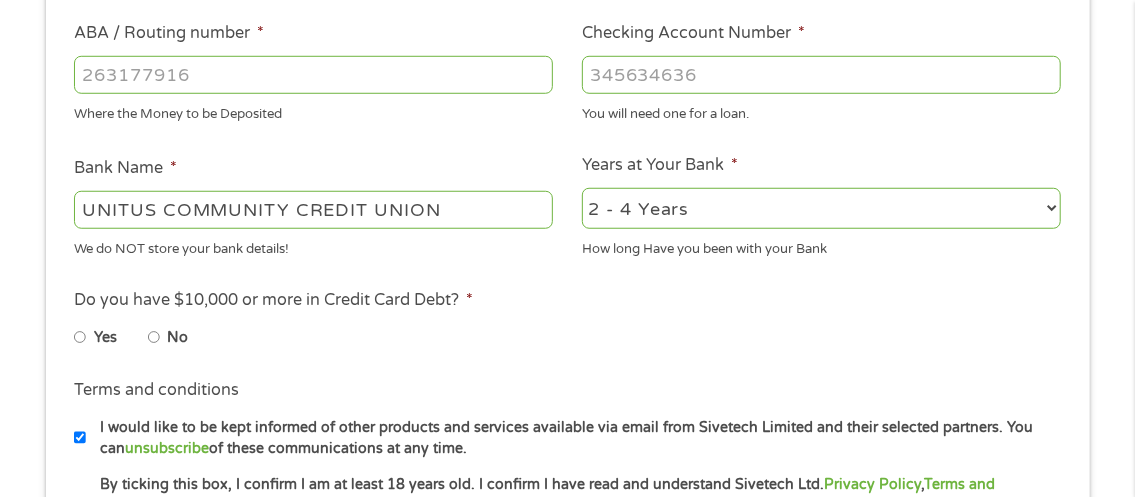 type on "[NUMBER]" 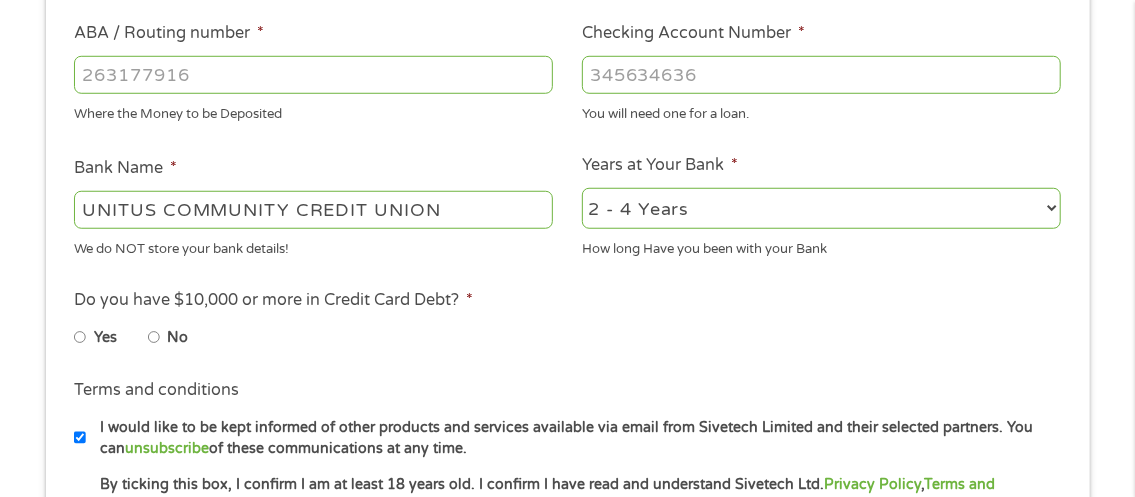 click on "2 - 4 Years 6 - 12 Months 1 - 2 Years Over 4 Years" at bounding box center (821, 208) 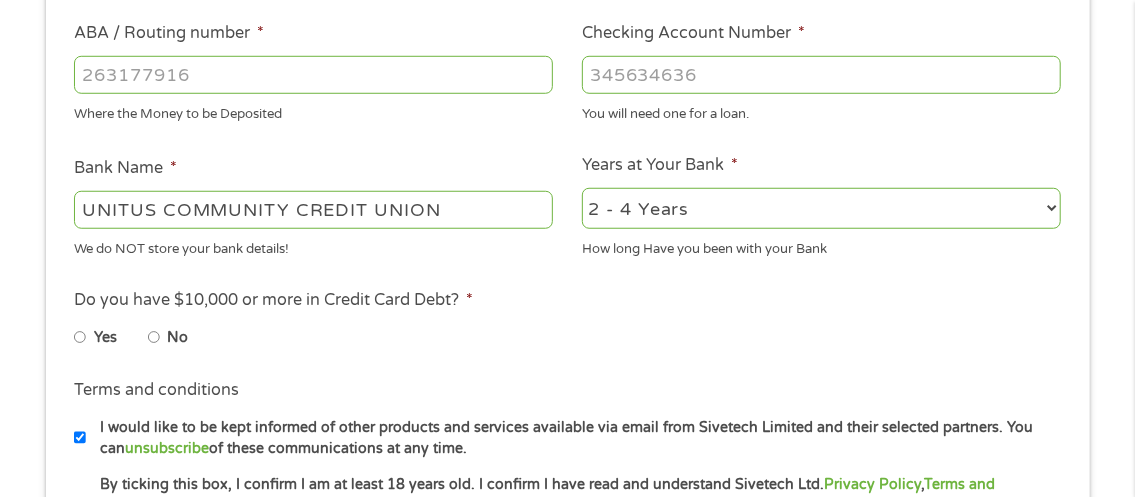 select on "60months" 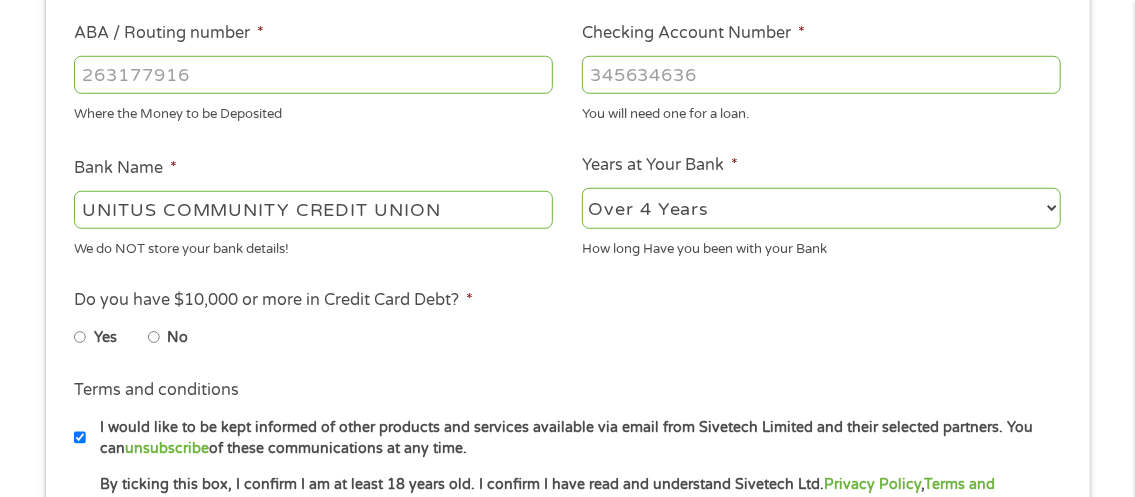 click on "2 - 4 Years 6 - 12 Months 1 - 2 Years Over 4 Years" at bounding box center (821, 208) 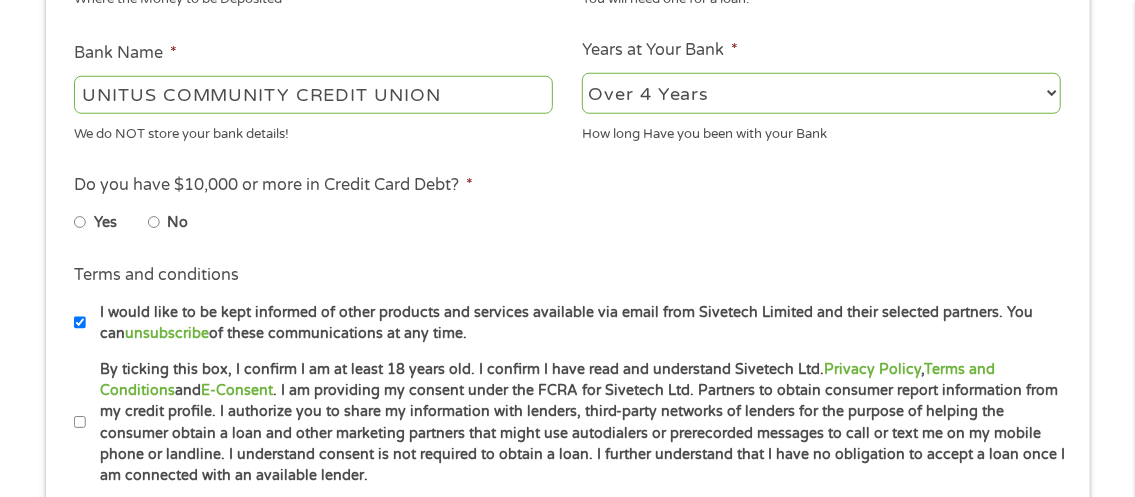 scroll, scrollTop: 783, scrollLeft: 0, axis: vertical 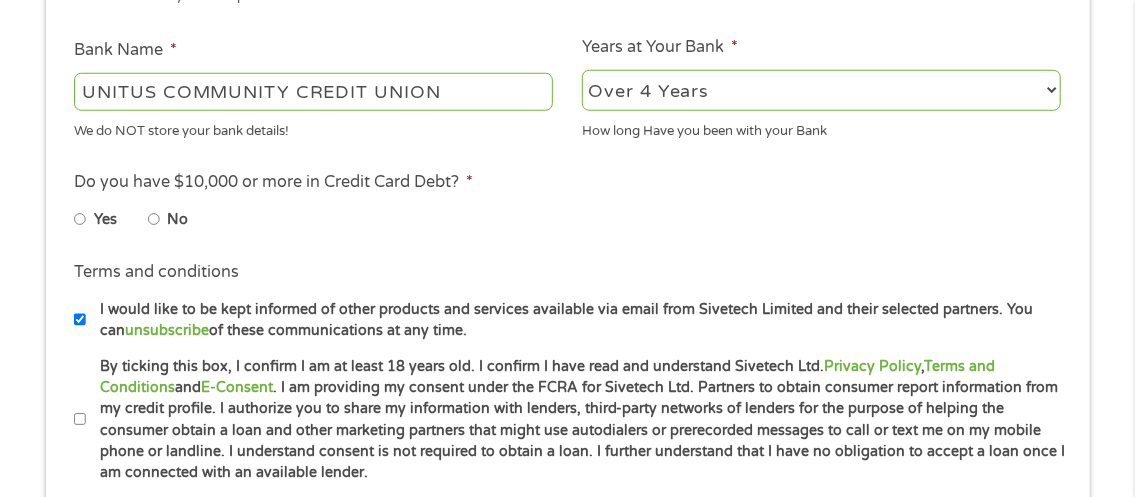 click on "Yes" at bounding box center [80, 220] 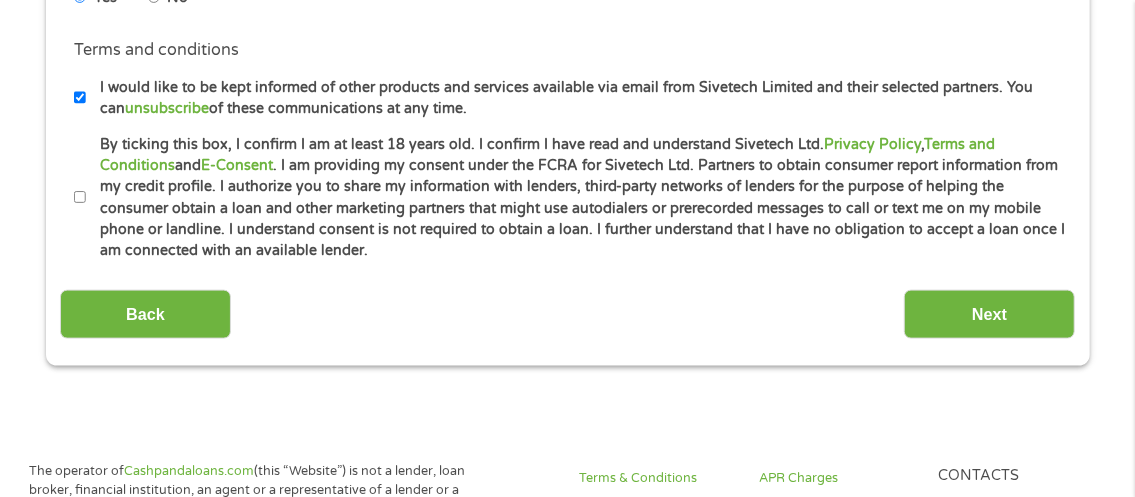scroll, scrollTop: 1006, scrollLeft: 0, axis: vertical 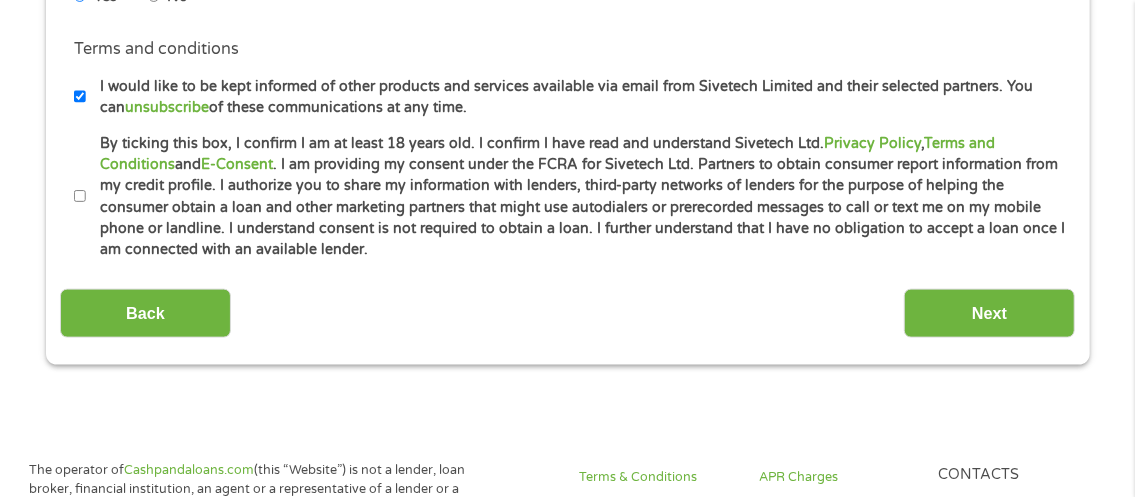 click on "By ticking this box, I confirm I am at least 18 years old. I confirm I have read and understand Sivetech Ltd.  Privacy Policy ,  Terms and Conditions  and  E-Consent . I am providing my consent under the FCRA for Sivetech Ltd. Partners to obtain consumer report information from my credit profile. I authorize you to share my information with lenders, third-party networks of lenders for the purpose of helping the consumer obtain a loan and other marketing partners that might use autodialers or prerecorded messages to call or text me on my mobile phone or landline. I understand consent is not required to obtain a loan. I further understand that I have no obligation to accept a loan once I am connected with an available lender." at bounding box center [80, 197] 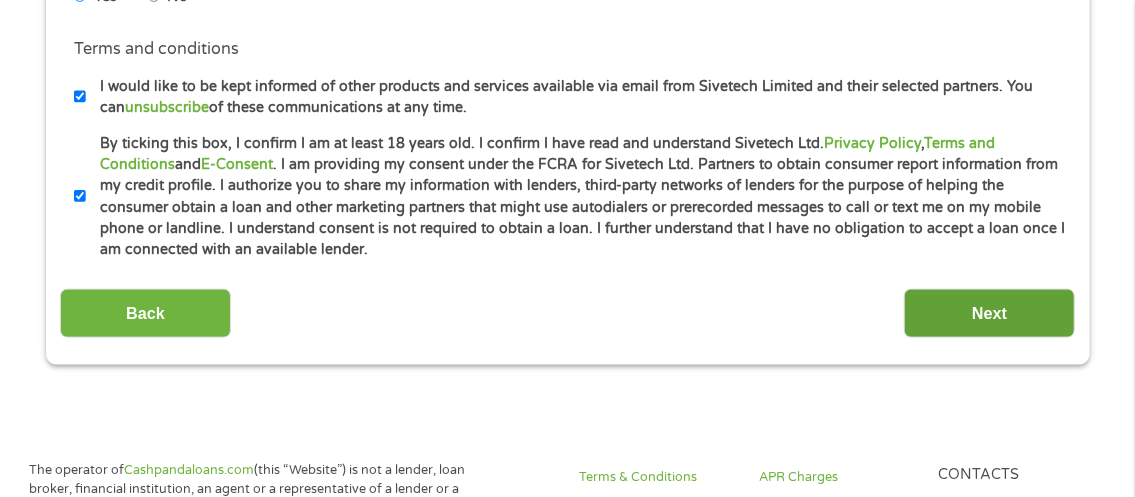 click on "Next" at bounding box center [989, 313] 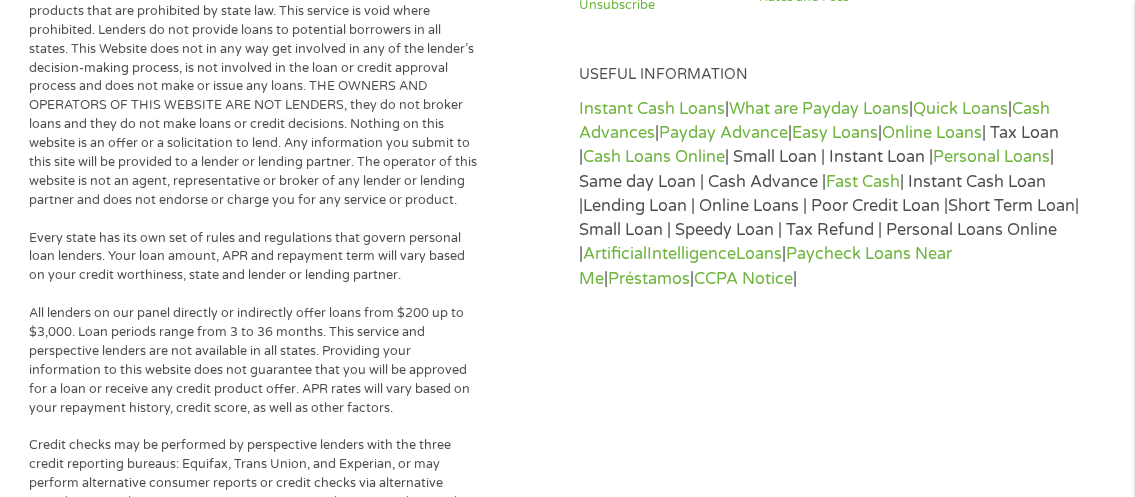 scroll, scrollTop: 7, scrollLeft: 8, axis: both 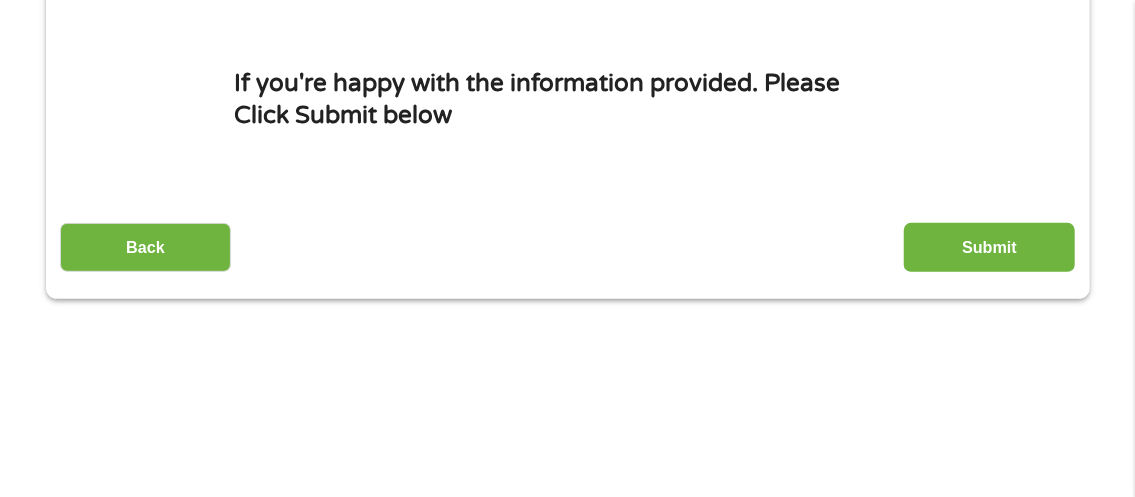 click on "Submit" at bounding box center [989, 247] 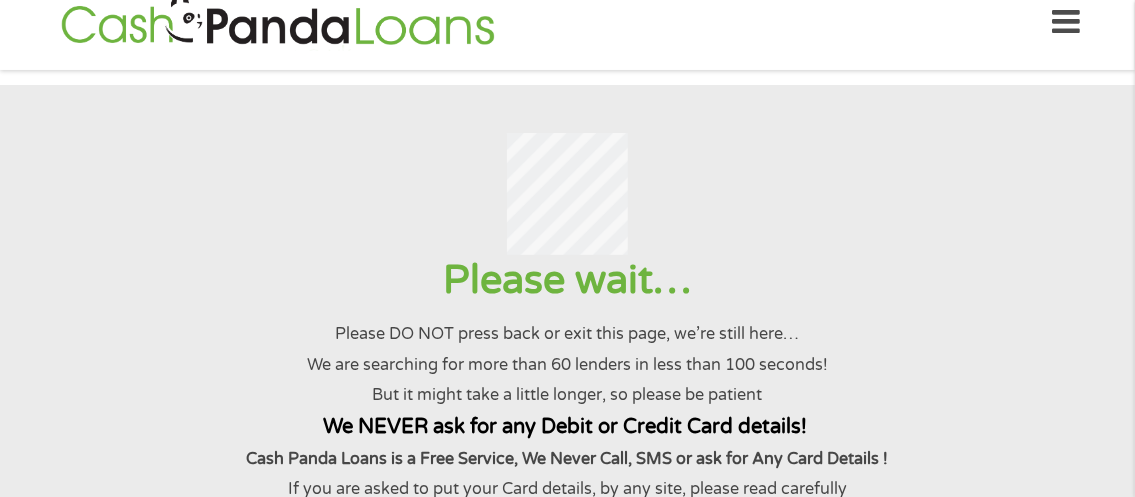 scroll, scrollTop: 0, scrollLeft: 0, axis: both 